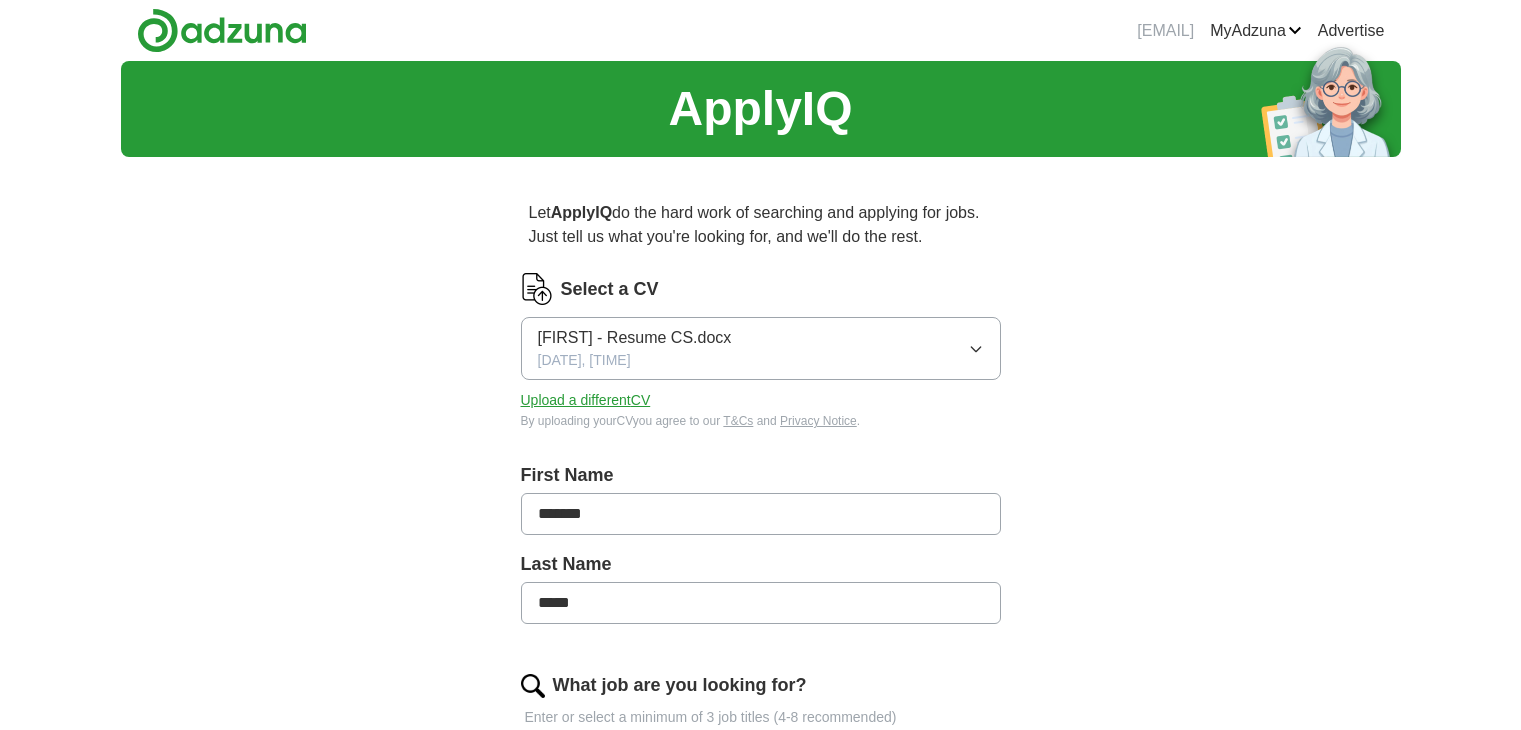 scroll, scrollTop: 0, scrollLeft: 0, axis: both 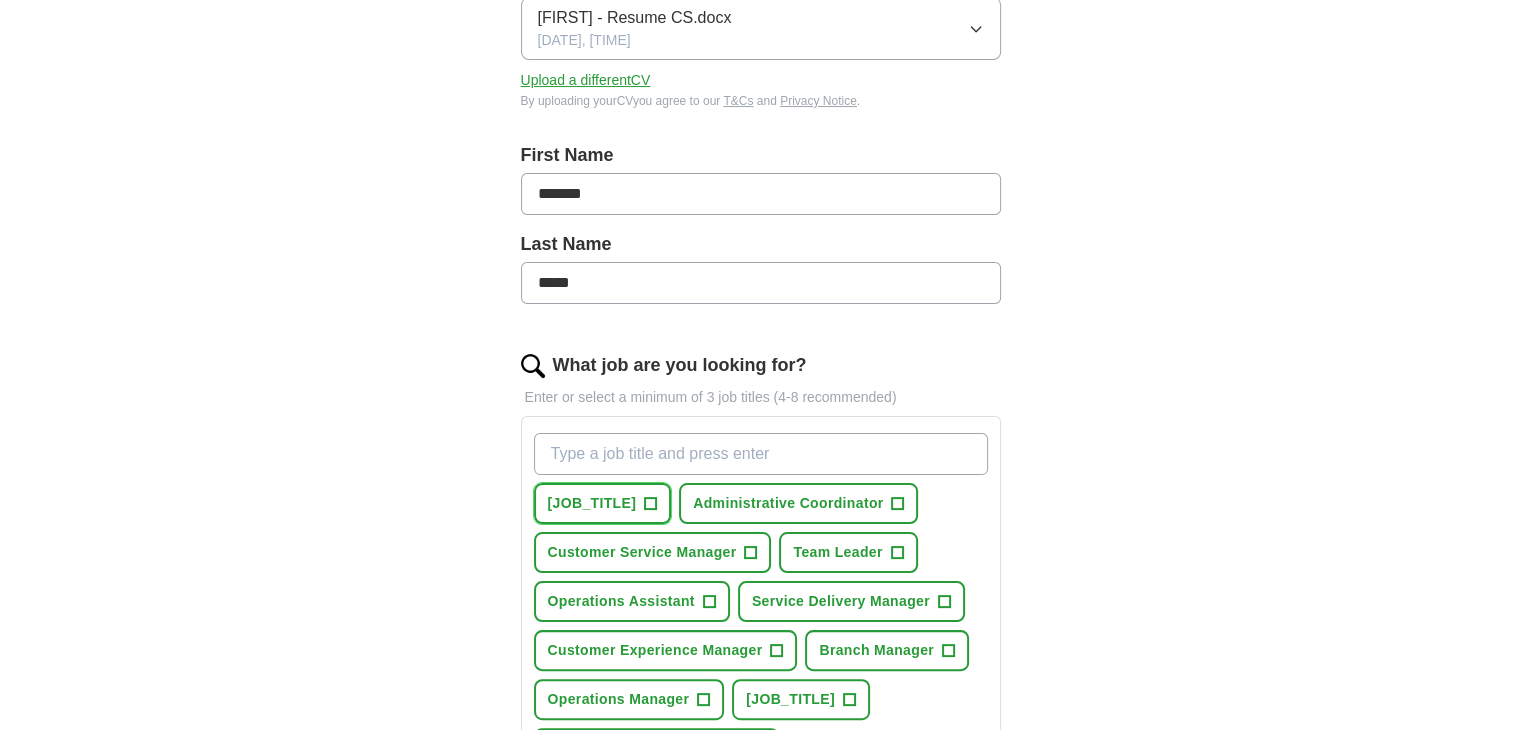 click on "+" at bounding box center (651, 504) 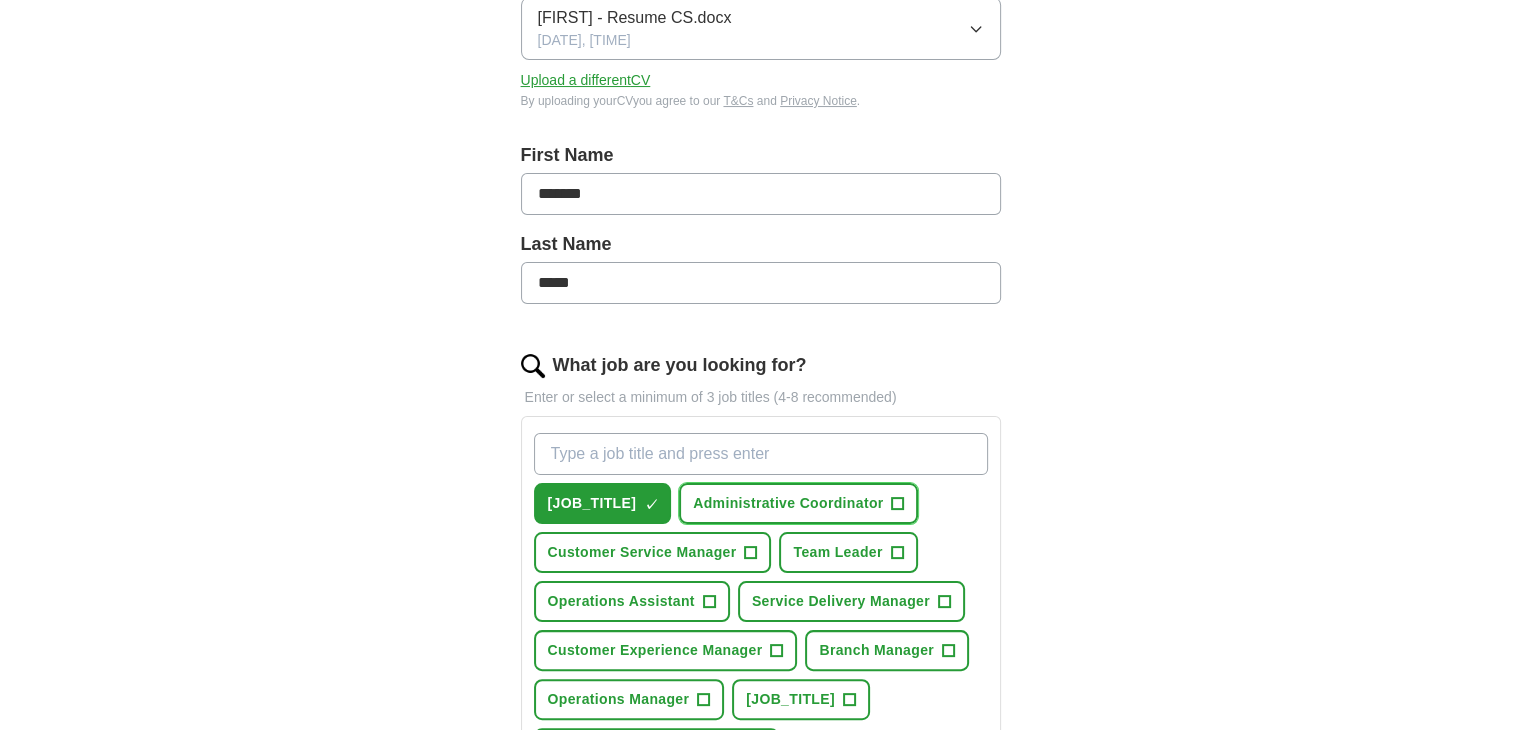 click on "+" at bounding box center [898, 504] 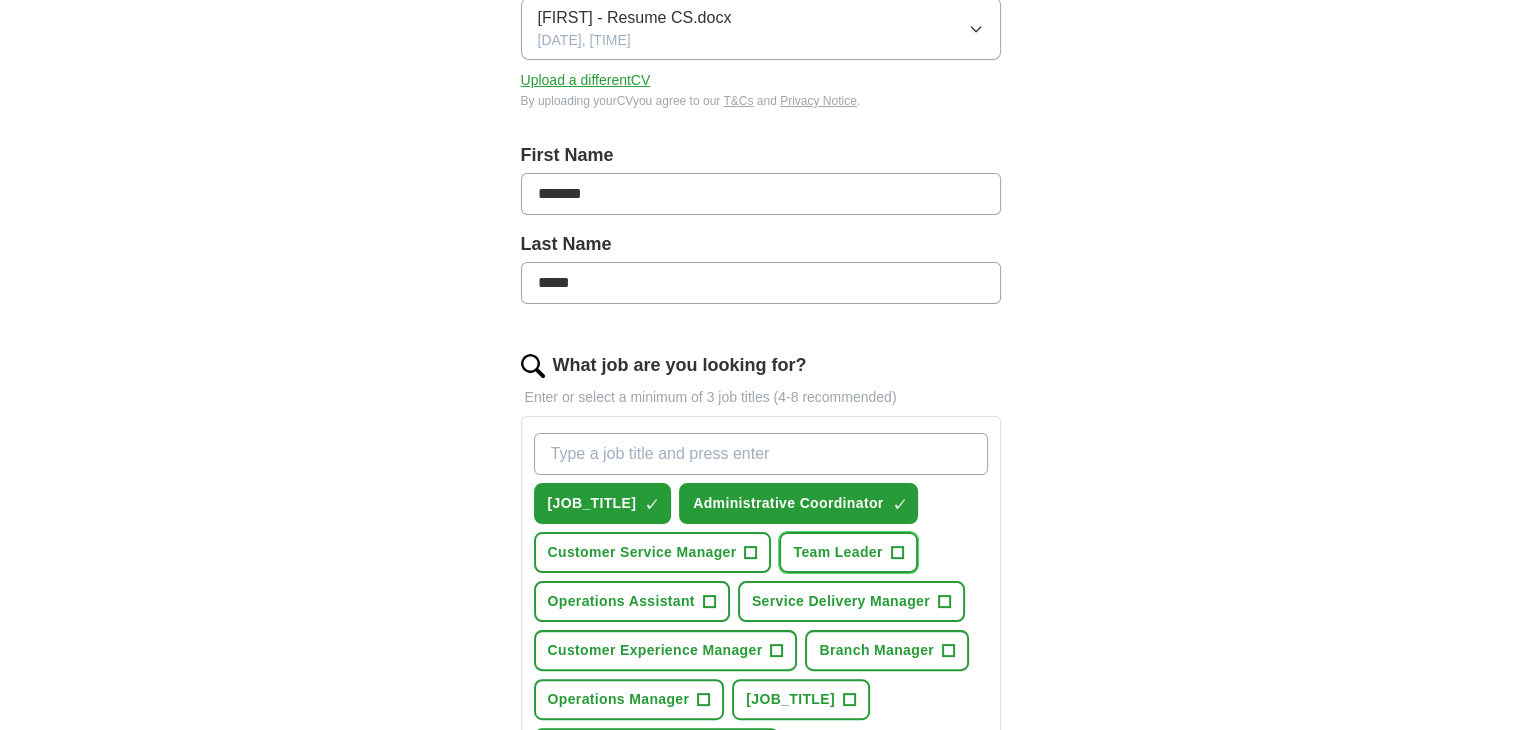 click on "+" at bounding box center (897, 553) 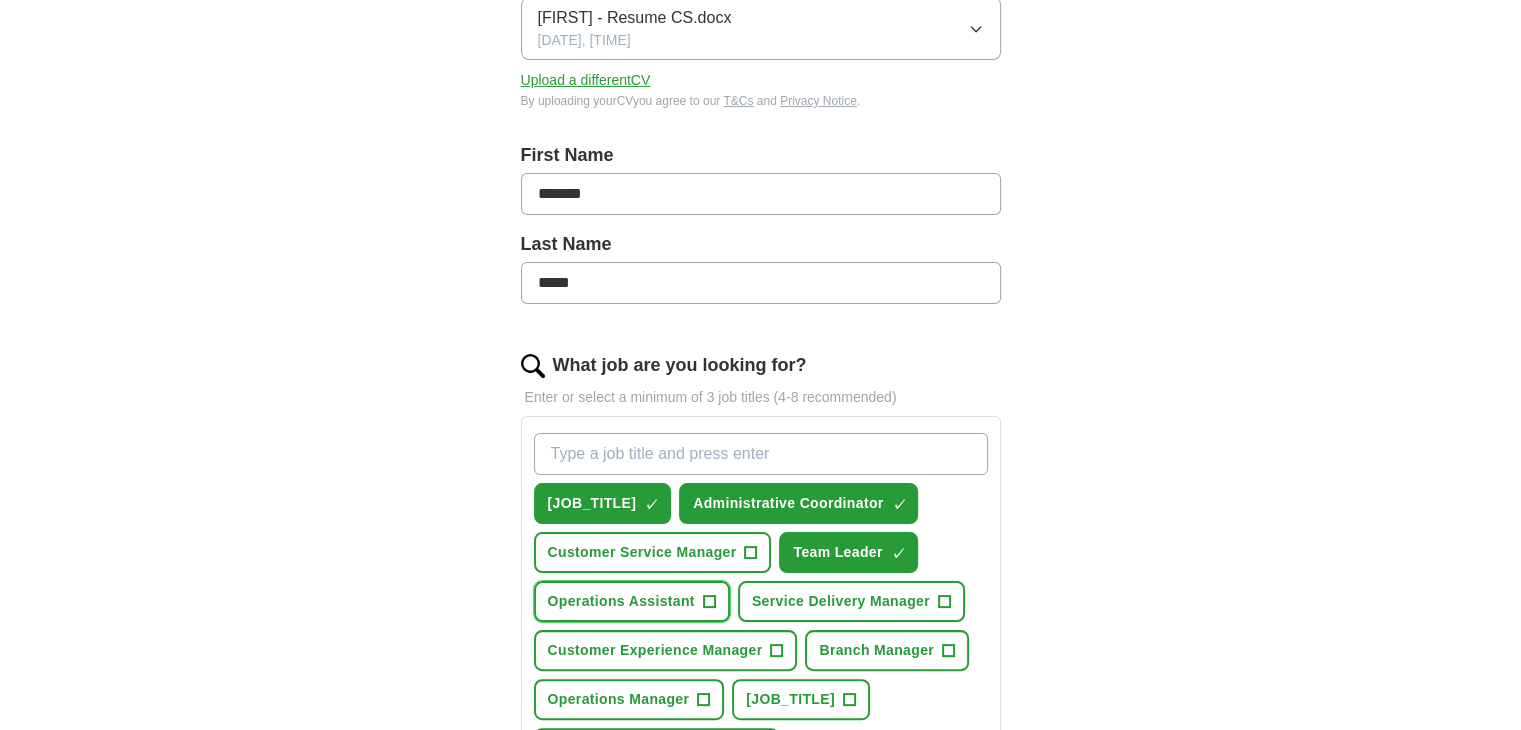 click on "+" at bounding box center [709, 602] 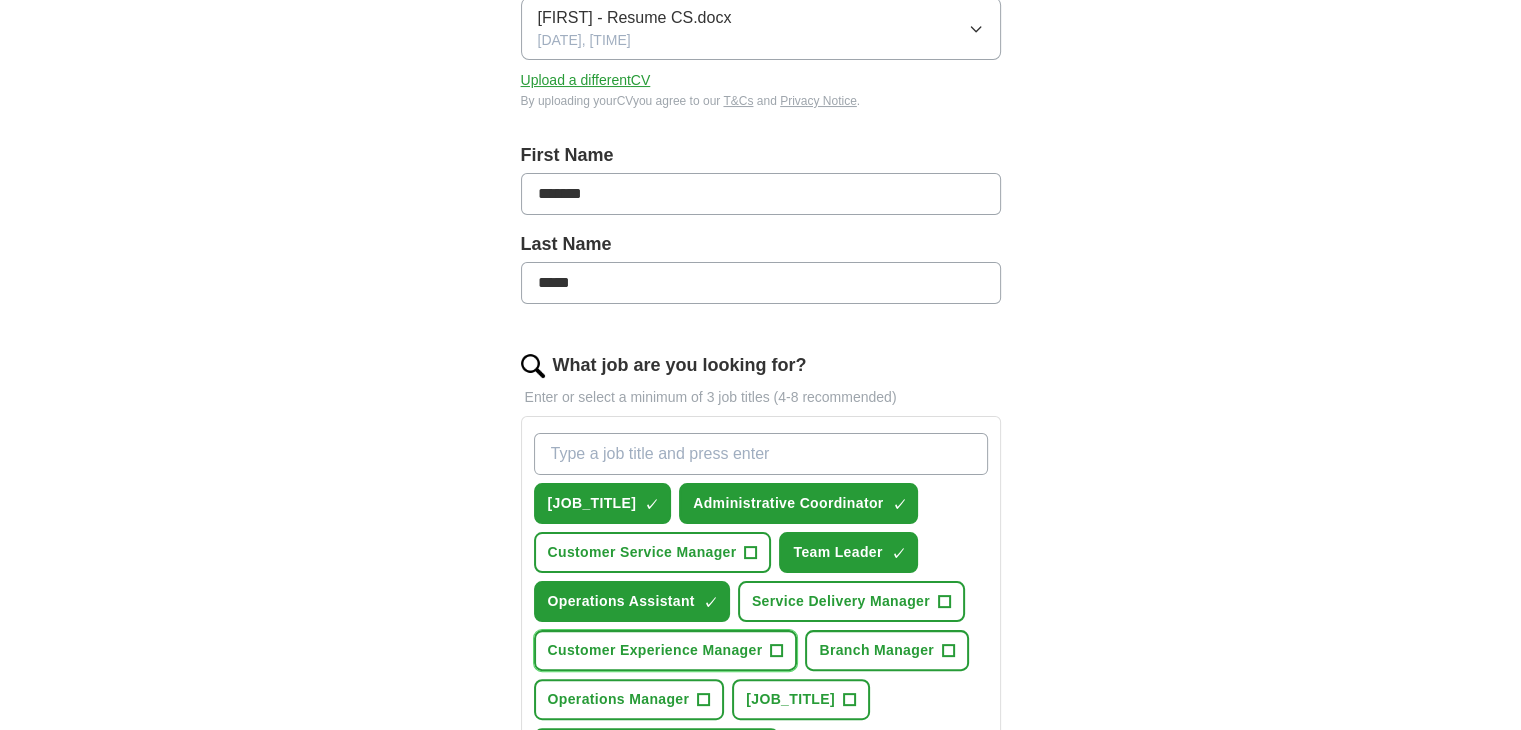 click on "+" at bounding box center (777, 651) 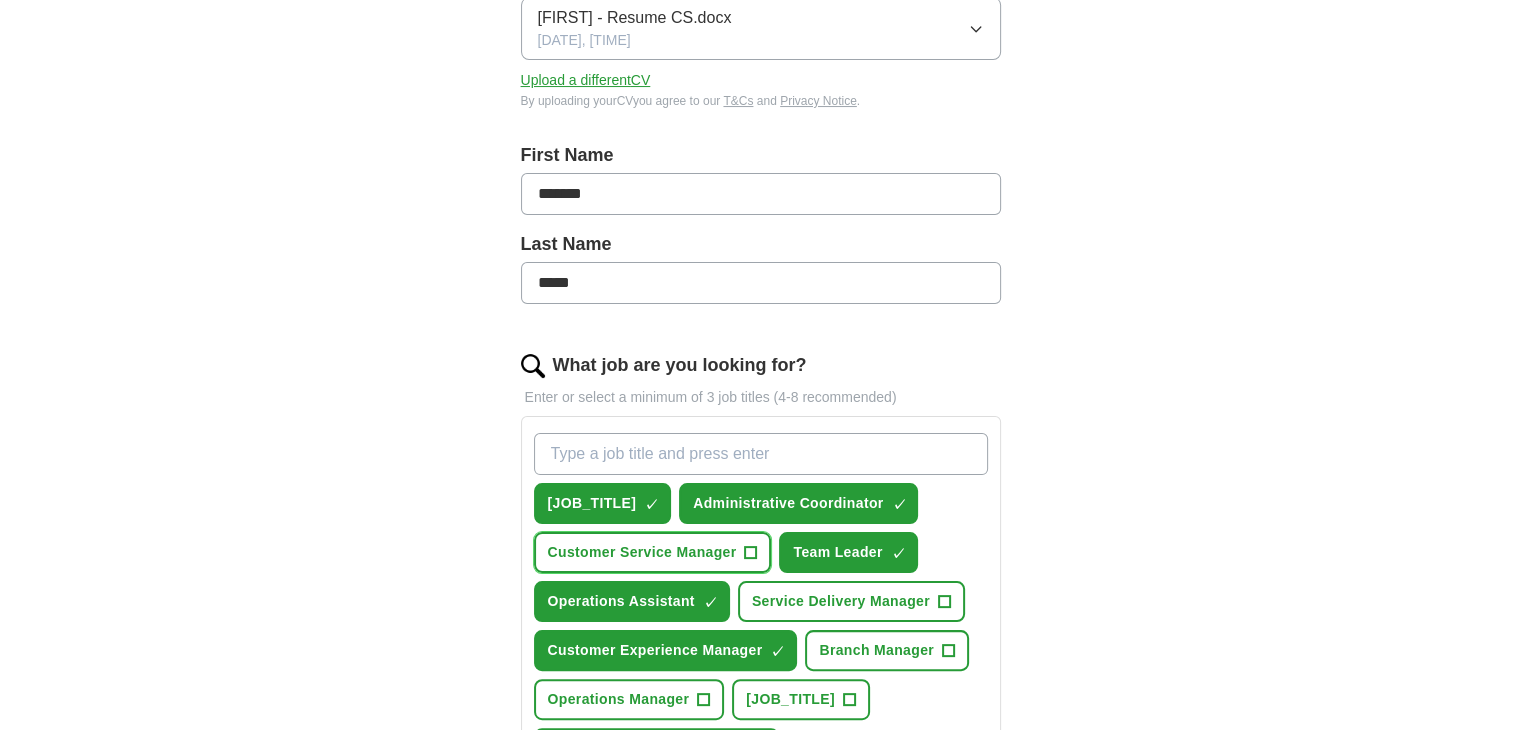 click on "+" at bounding box center [751, 553] 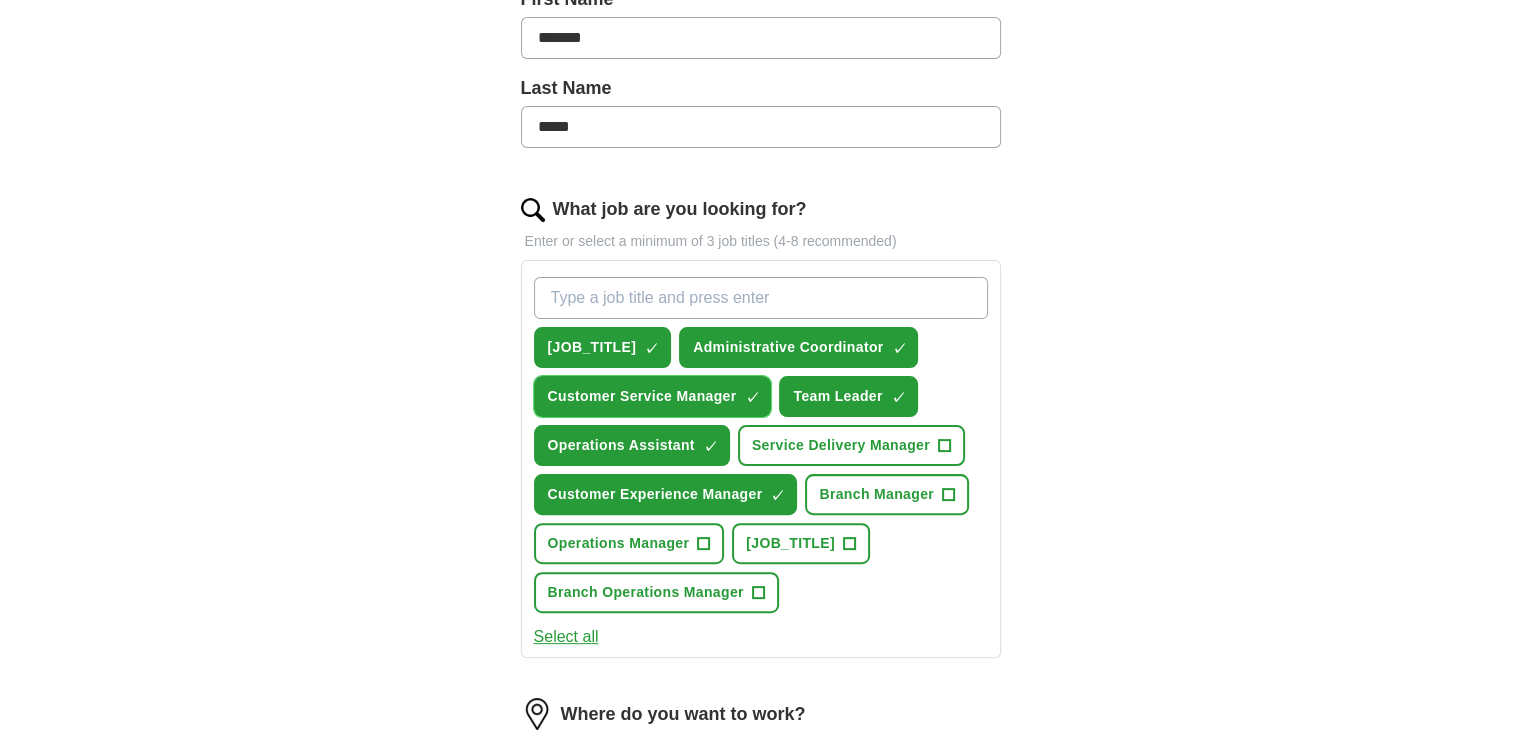 scroll, scrollTop: 520, scrollLeft: 0, axis: vertical 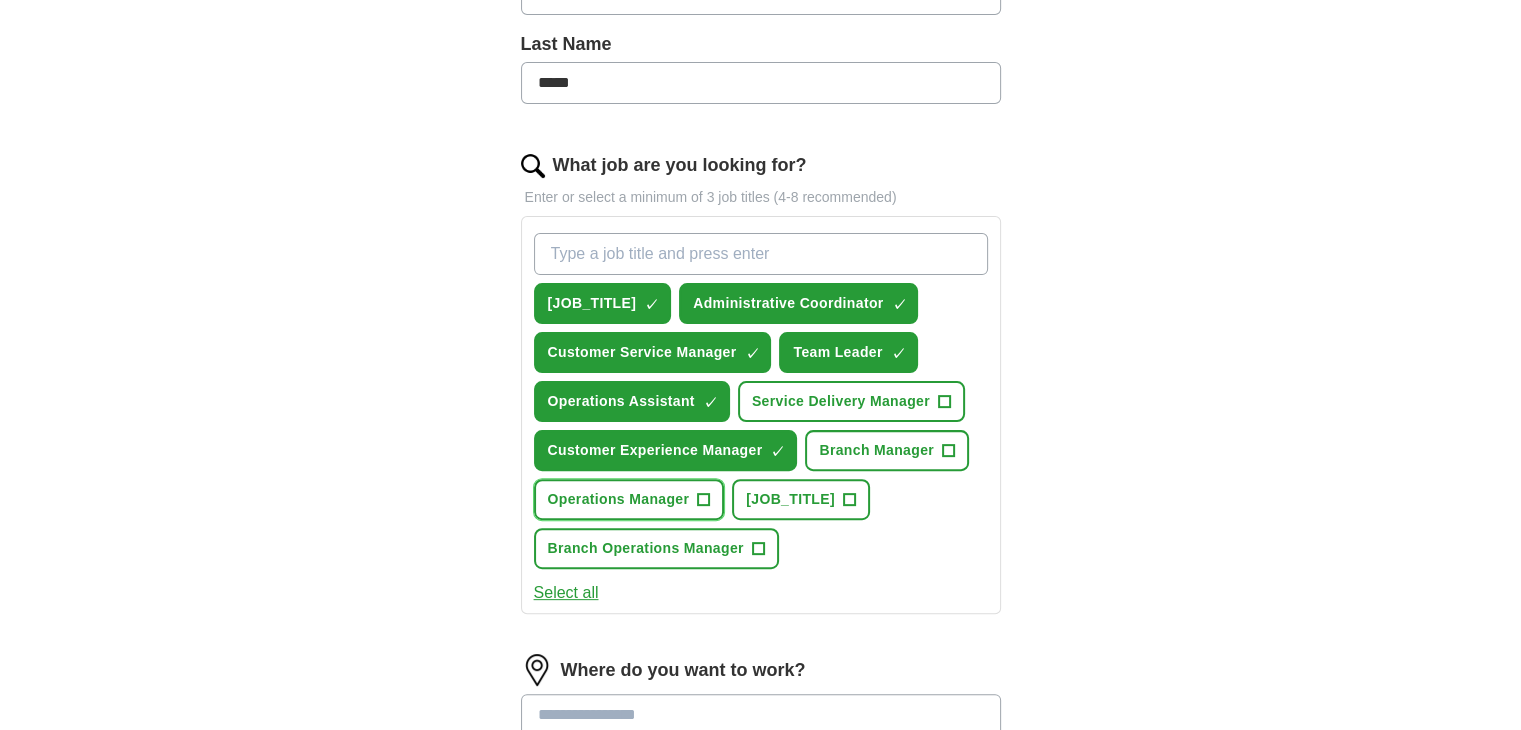 click on "+" at bounding box center [704, 500] 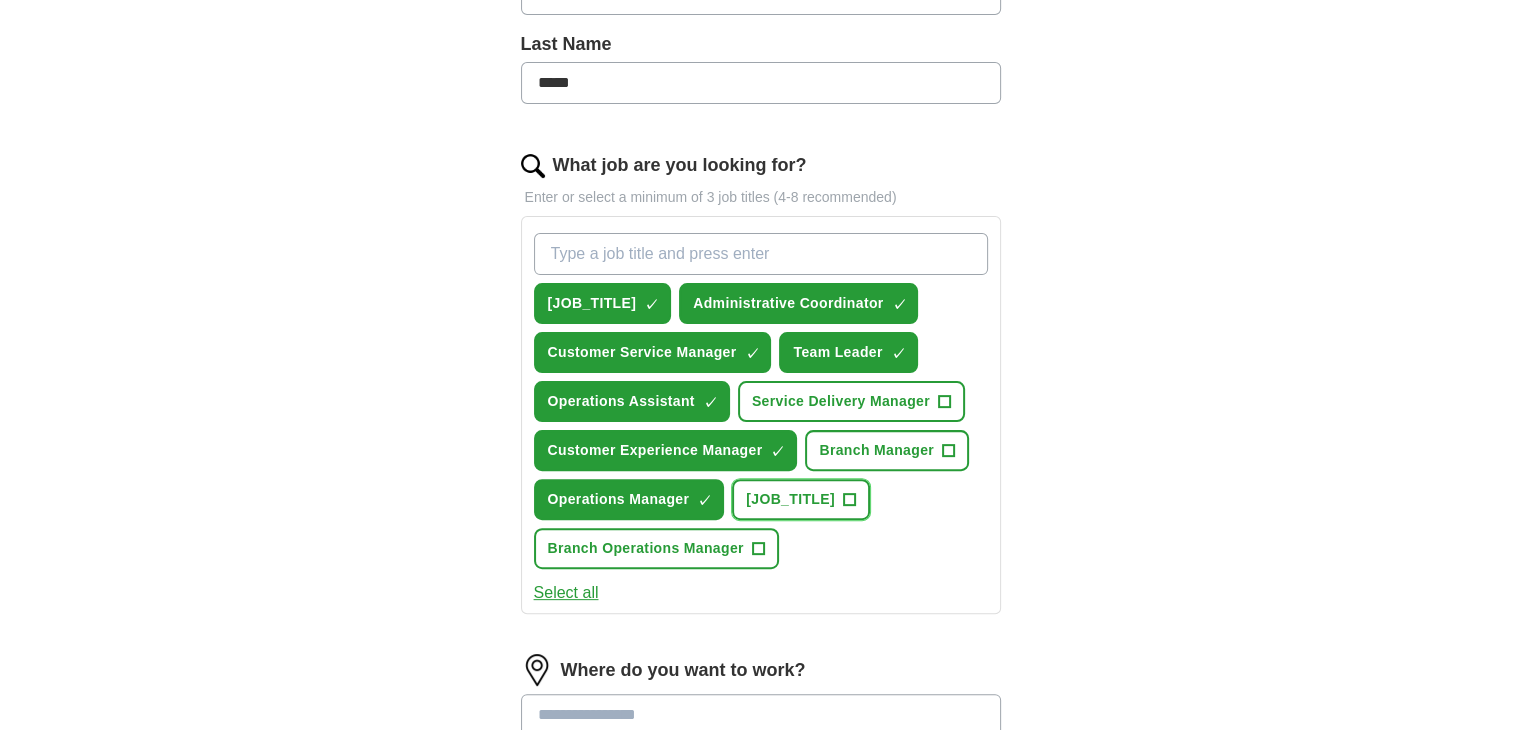 click on "+" at bounding box center [849, 500] 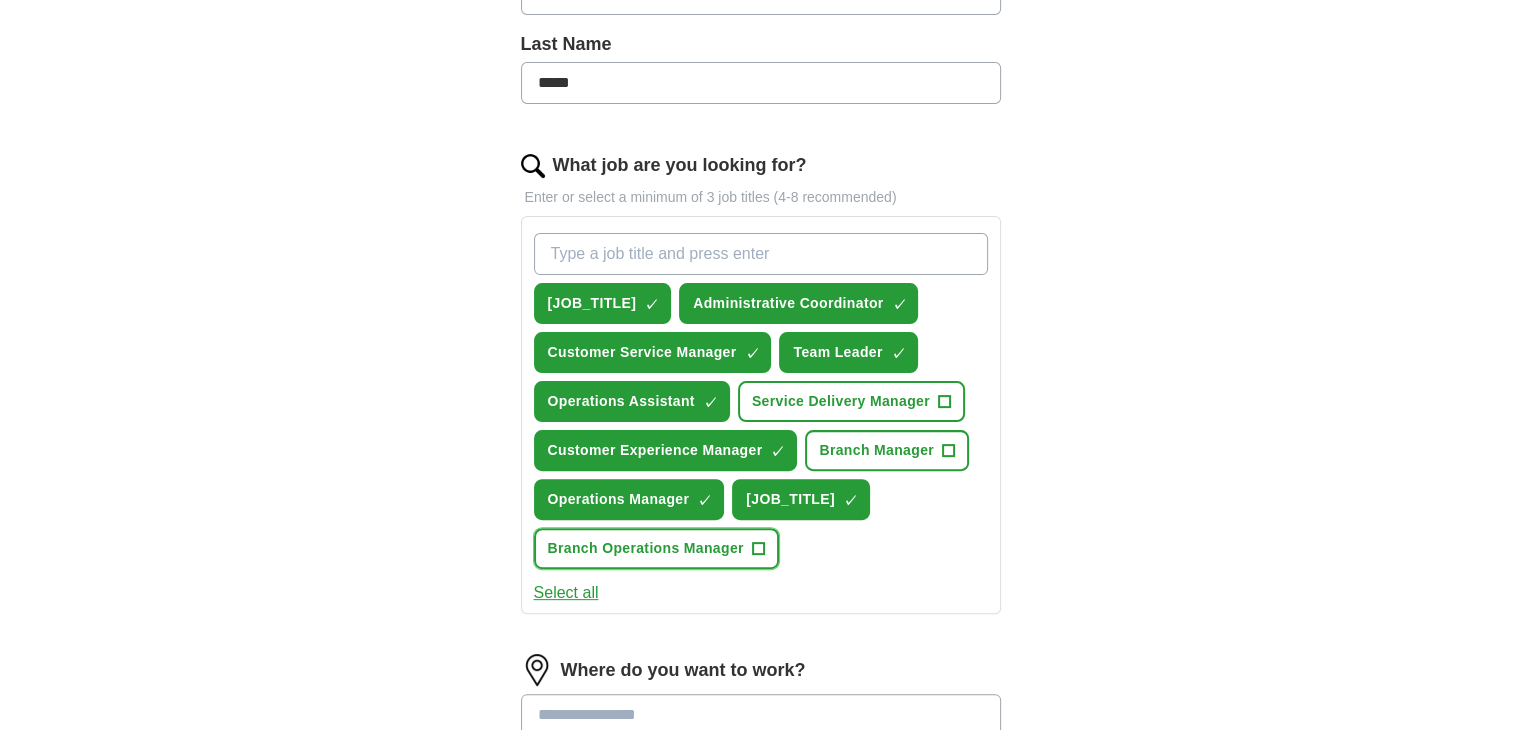 click on "[JOB_TITLE]" at bounding box center (656, 548) 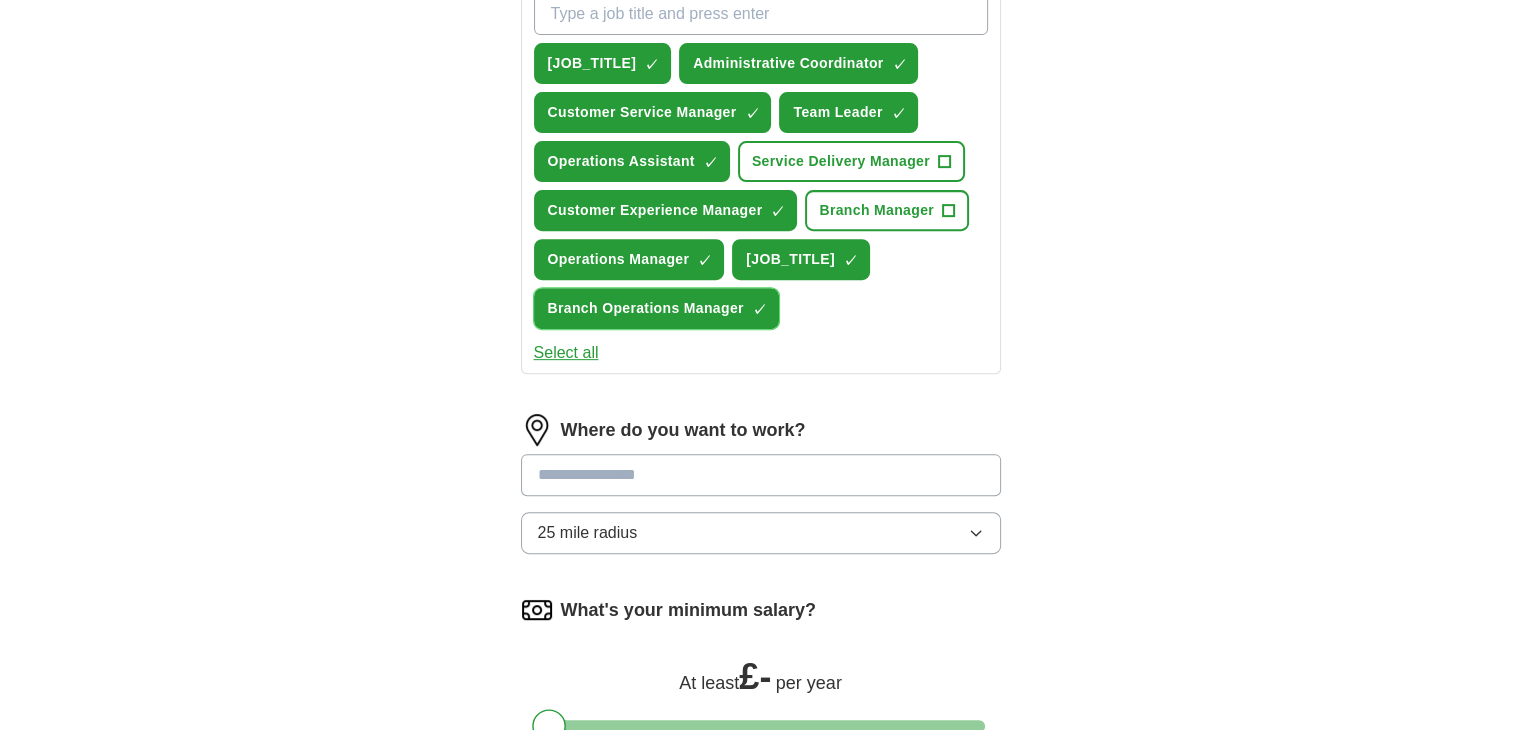 scroll, scrollTop: 800, scrollLeft: 0, axis: vertical 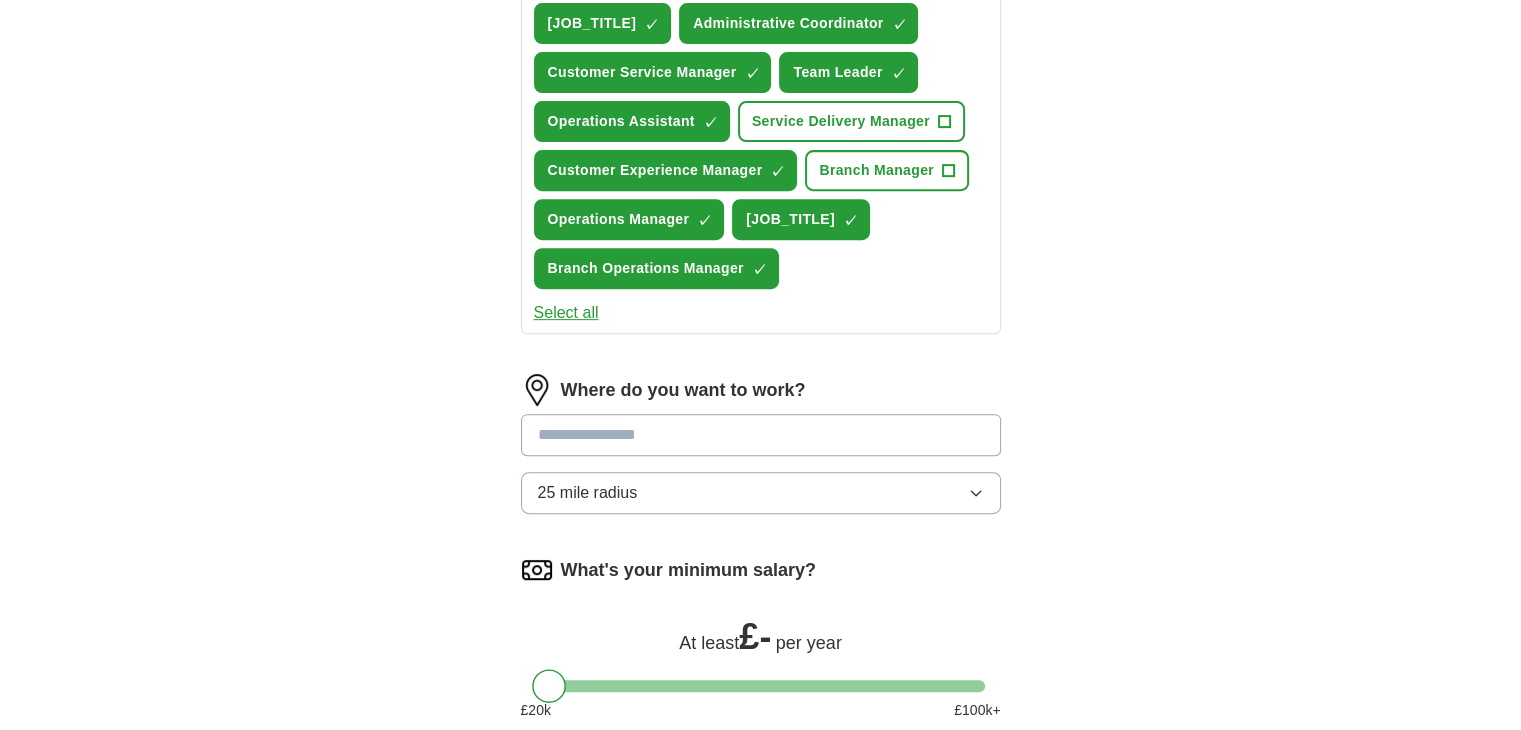 click at bounding box center [761, 435] 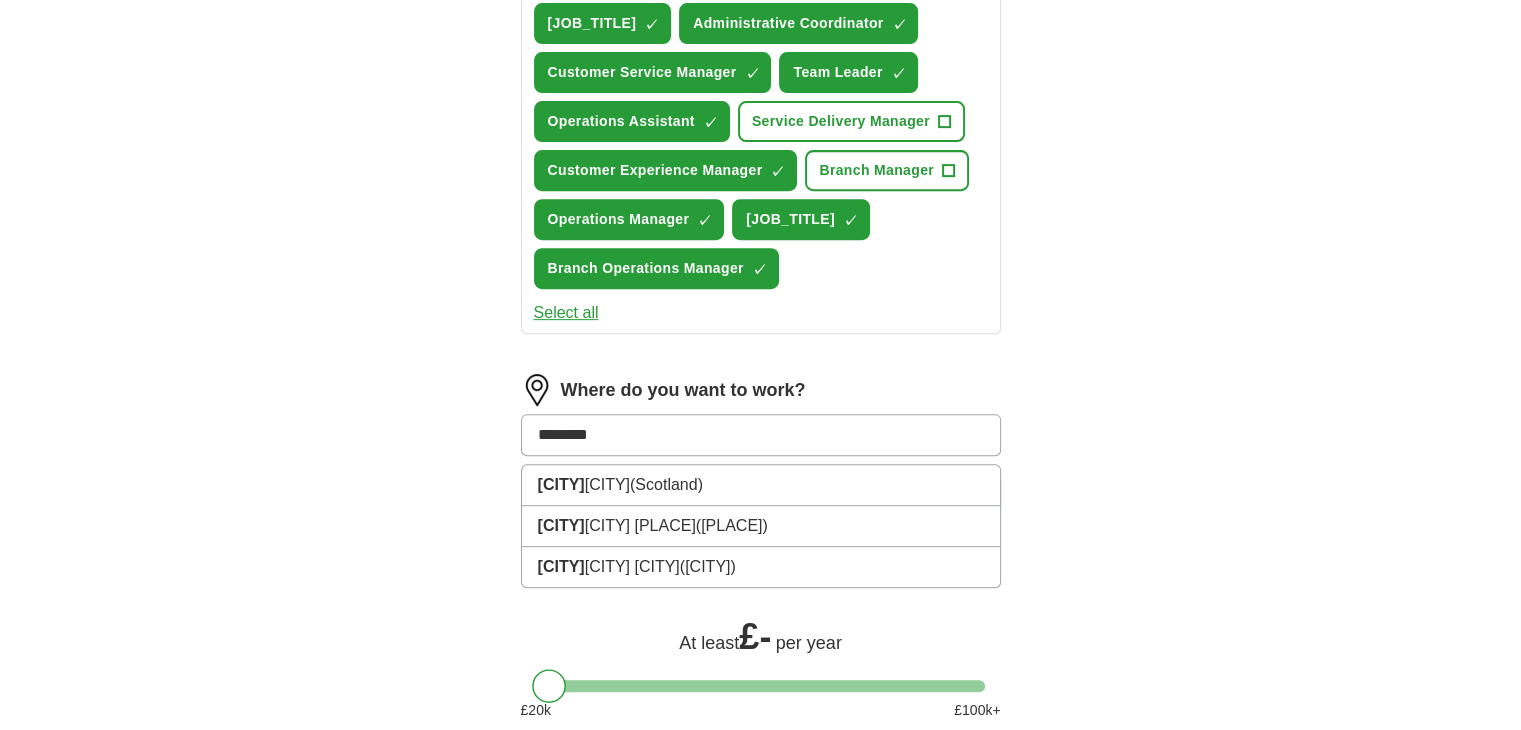 type on "*********" 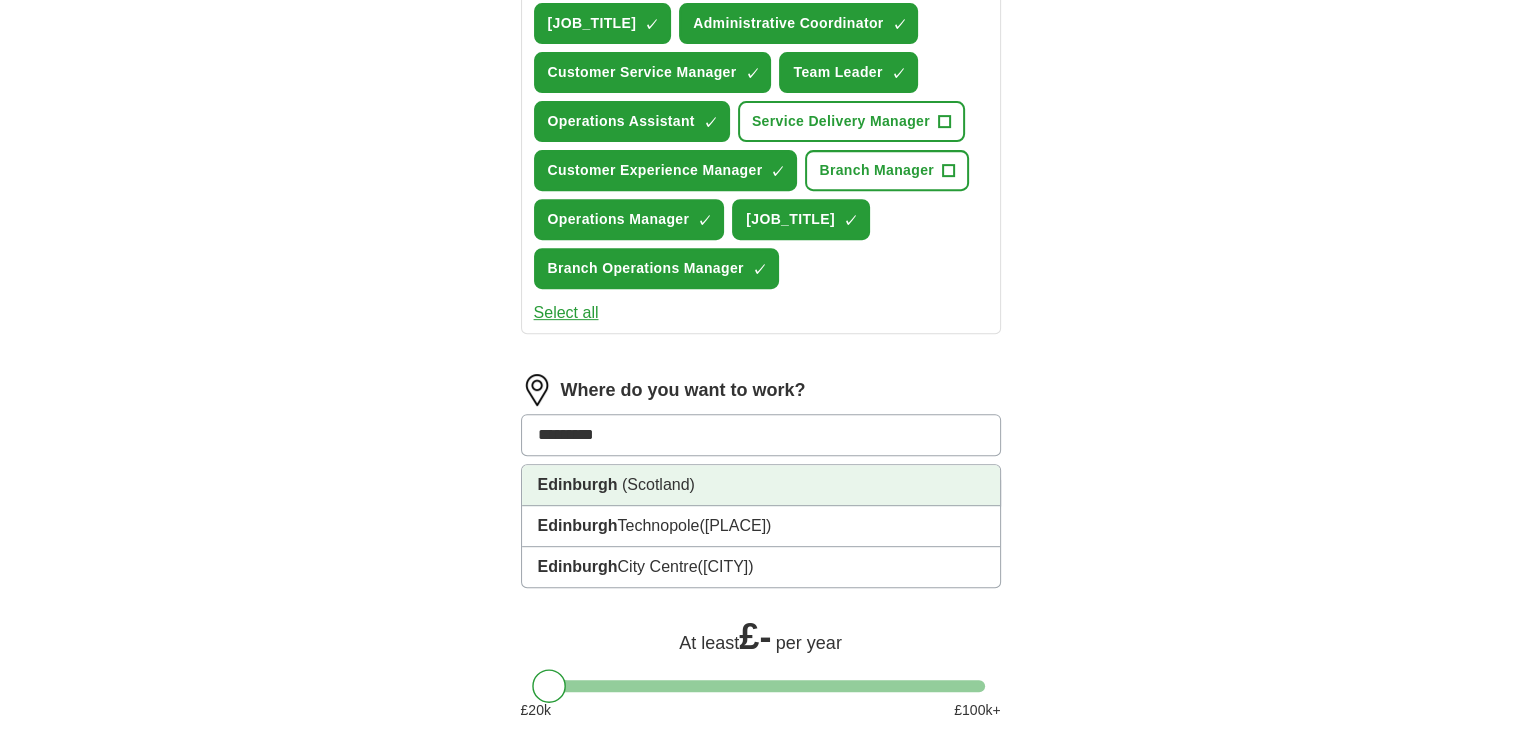 click on "Edinburgh" at bounding box center [578, 484] 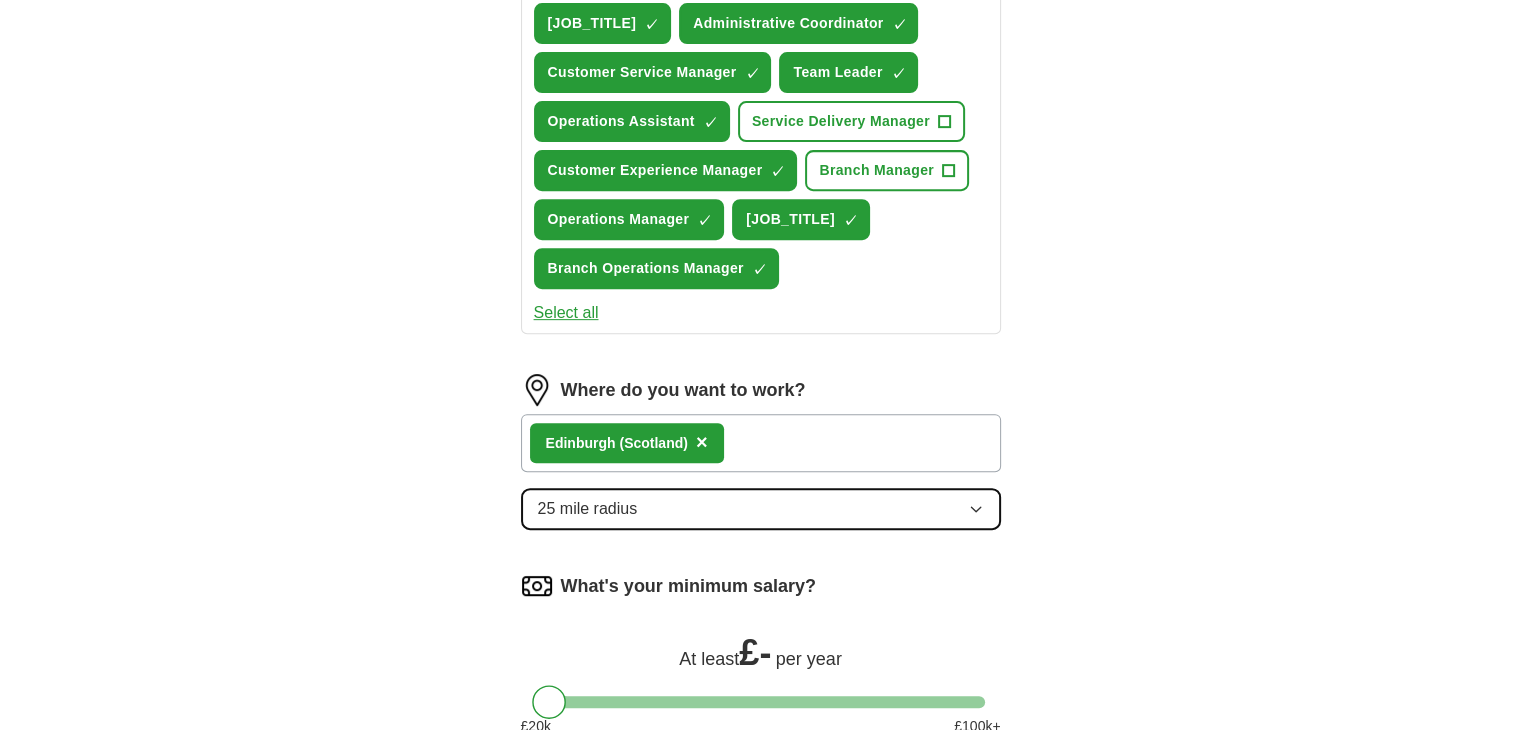 click 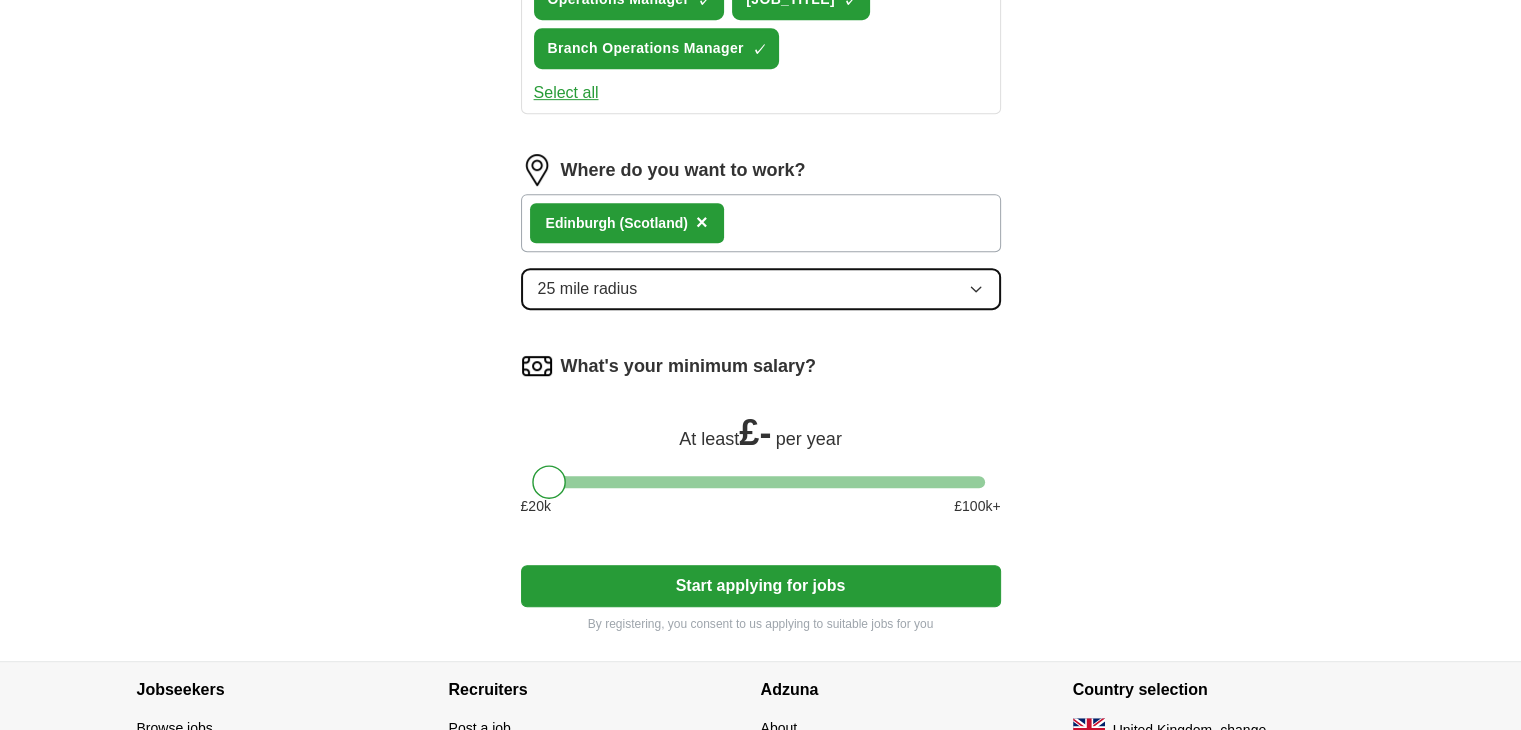 scroll, scrollTop: 1040, scrollLeft: 0, axis: vertical 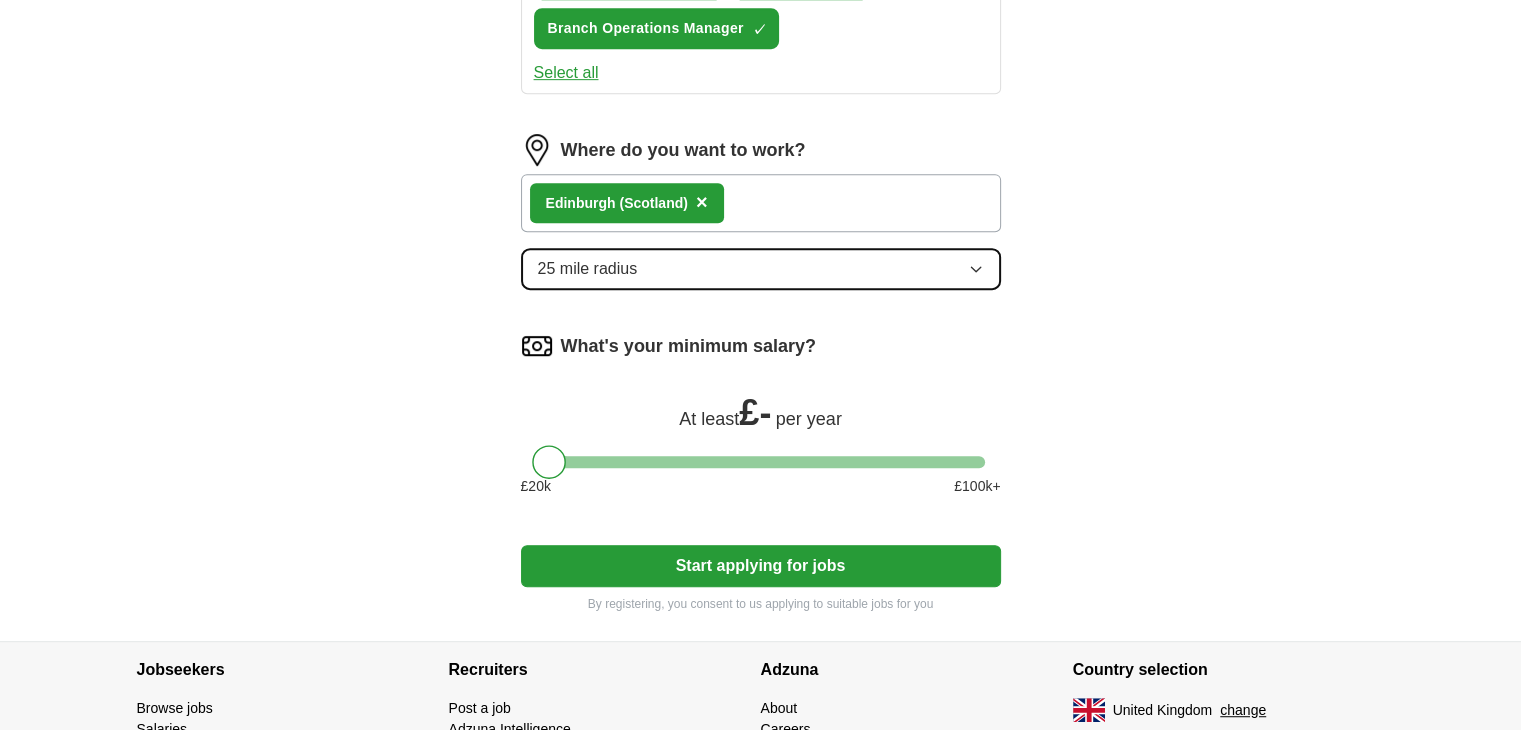 click 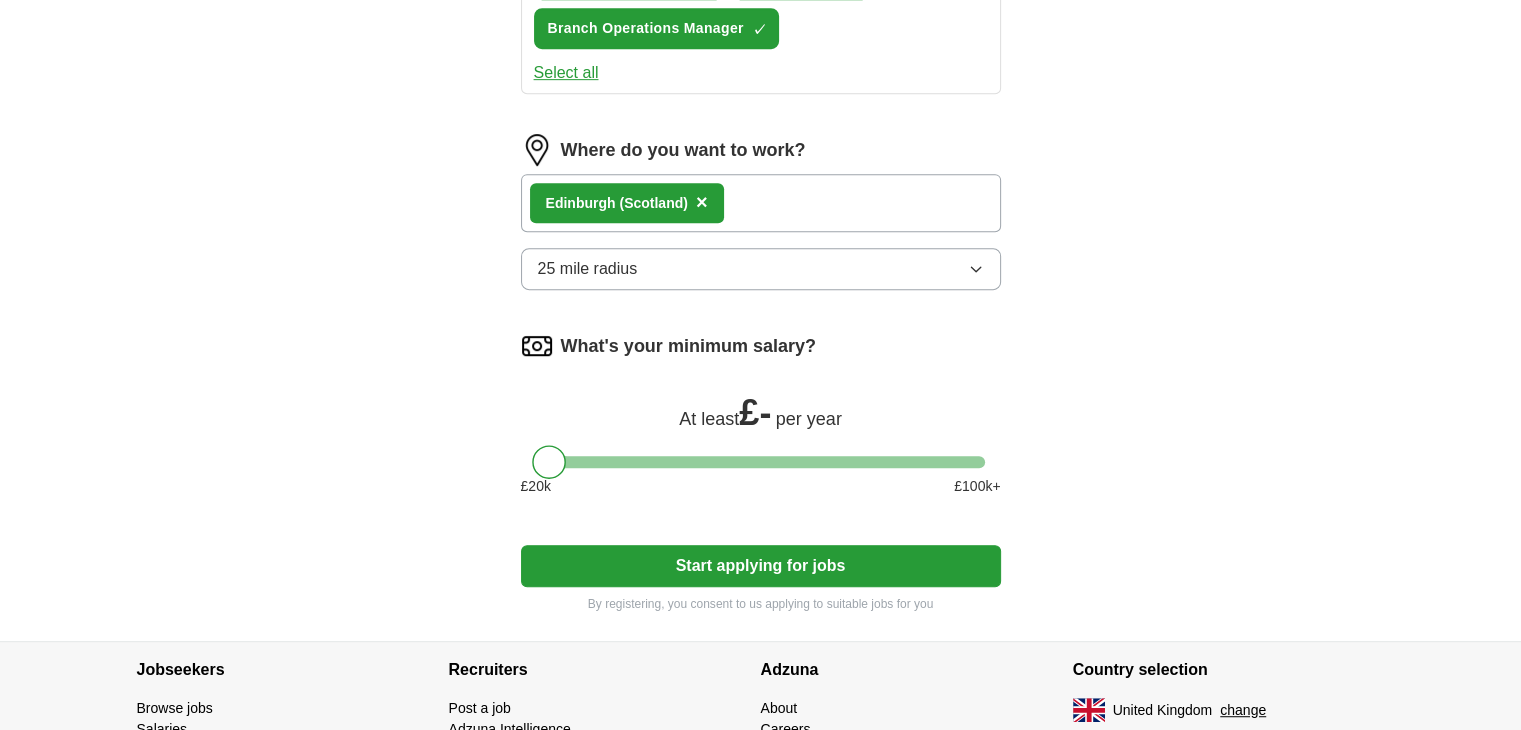 click on "ApplyIQ Let  ApplyIQ  do the hard work of searching and applying for jobs. Just tell us what you're looking for, and we'll do the rest. Select a CV [FIRST] - Resume CS.docx [DATE], [TIME] Upload a different  CV By uploading your  CV  you agree to our   T&Cs   and   Privacy Notice . First Name ******* Last Name ***** What job are you looking for? Enter or select a minimum of 3 job titles (4-8 recommended) Customer Service Coordinator ✓ × Administrative Coordinator ✓ × Customer Service Manager ✓ × Team Leader ✓ × Operations Assistant ✓ × Service Delivery Manager + Customer Experience Manager ✓ × Branch Manager + Operations Manager ✓ × Head of Customer Service ✓ × Branch Operations Manager ✓ × Select all Where do you want to work? [CITY]   ([REGION]) × 25 mile radius What's your minimum salary? At least  £ -   per year £ 20 k £ 100 k+ Start applying for jobs By registering, you consent to us applying to suitable jobs for you" at bounding box center (761, -169) 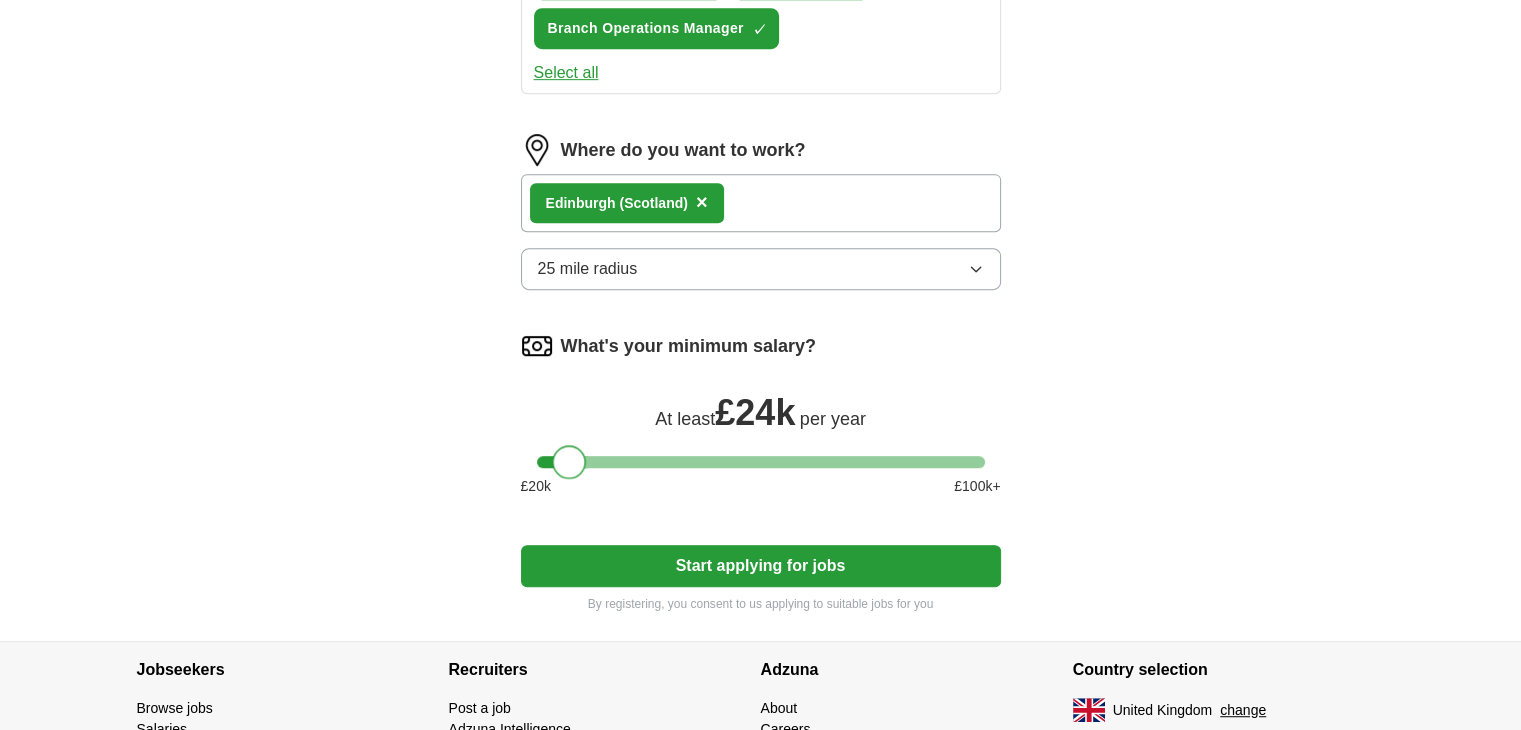 click at bounding box center [761, 462] 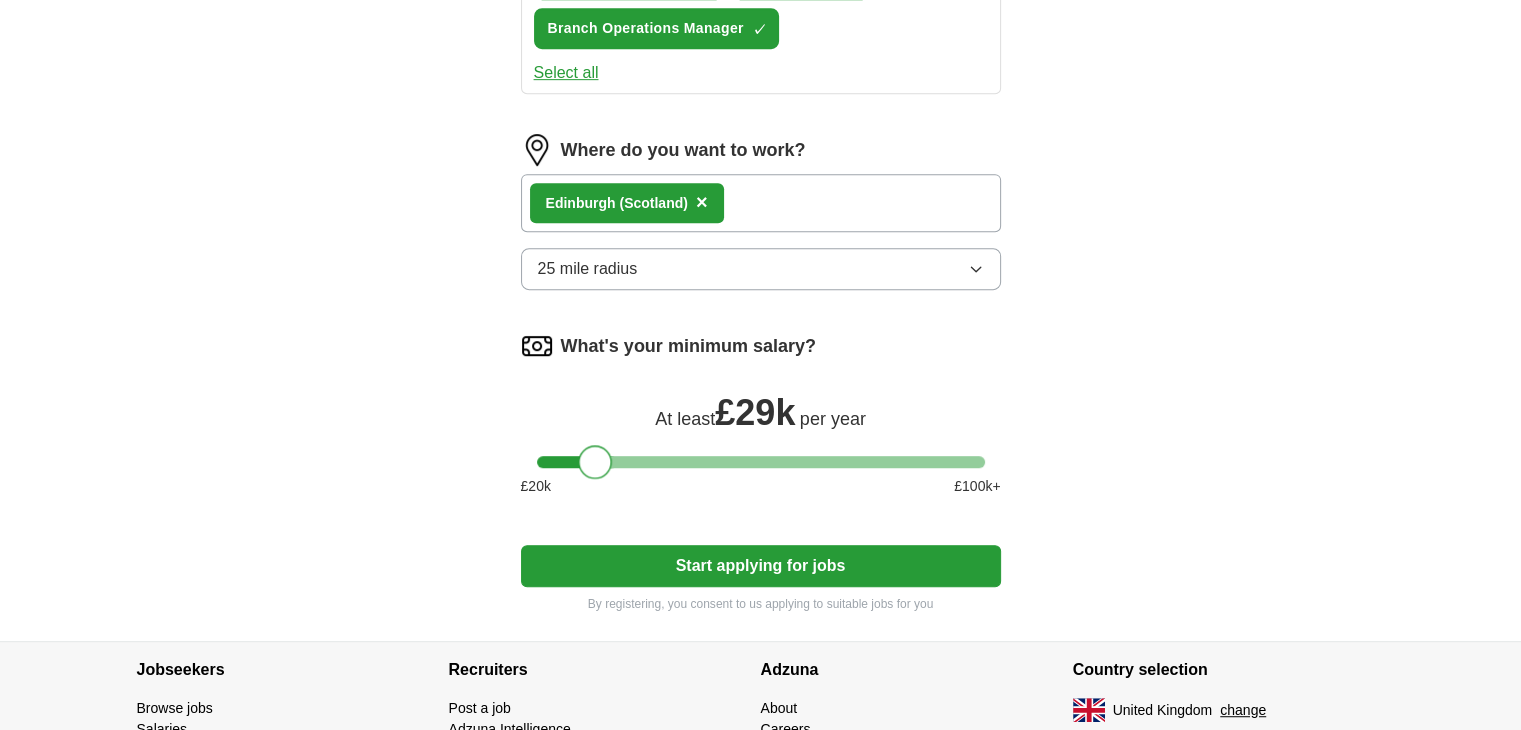 click at bounding box center (761, 462) 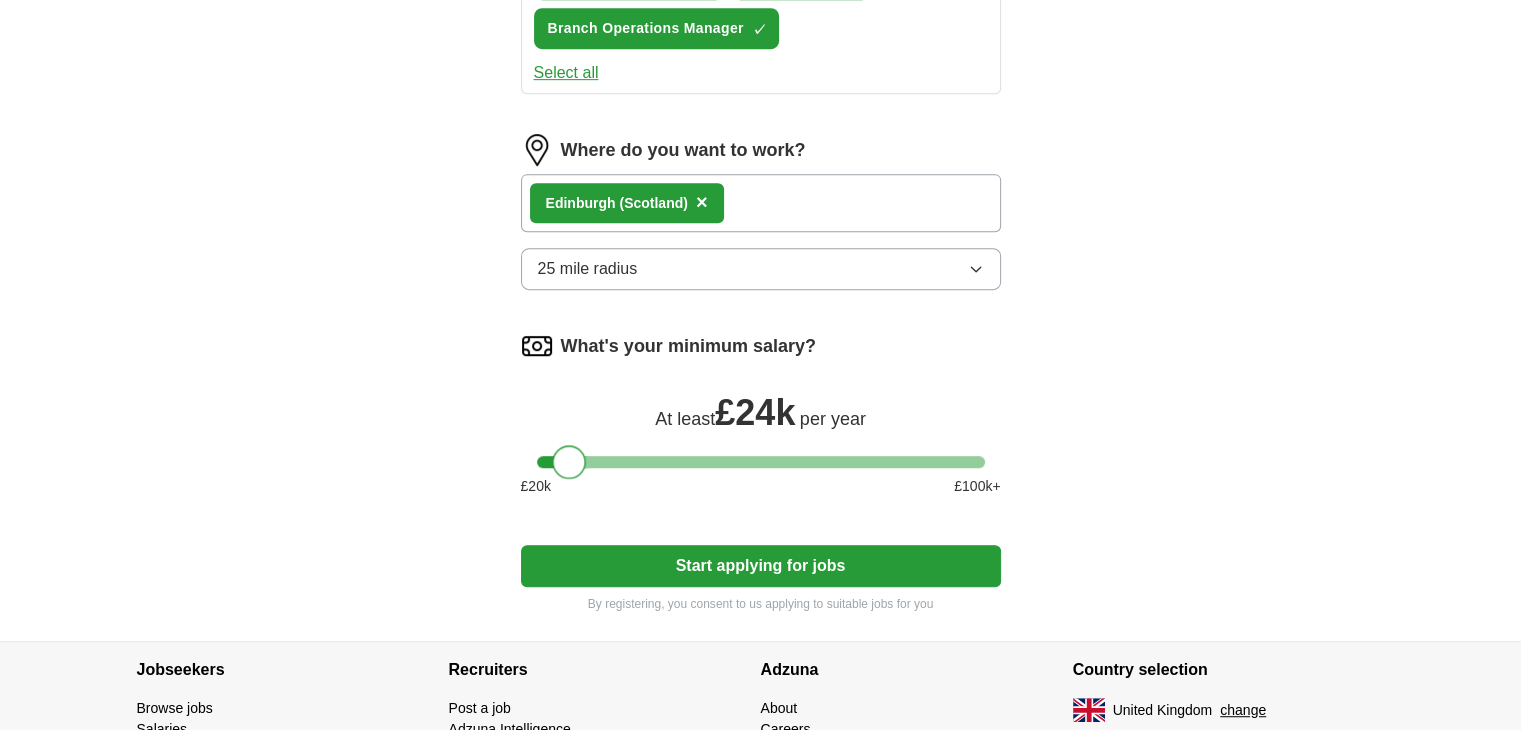 click at bounding box center [761, 462] 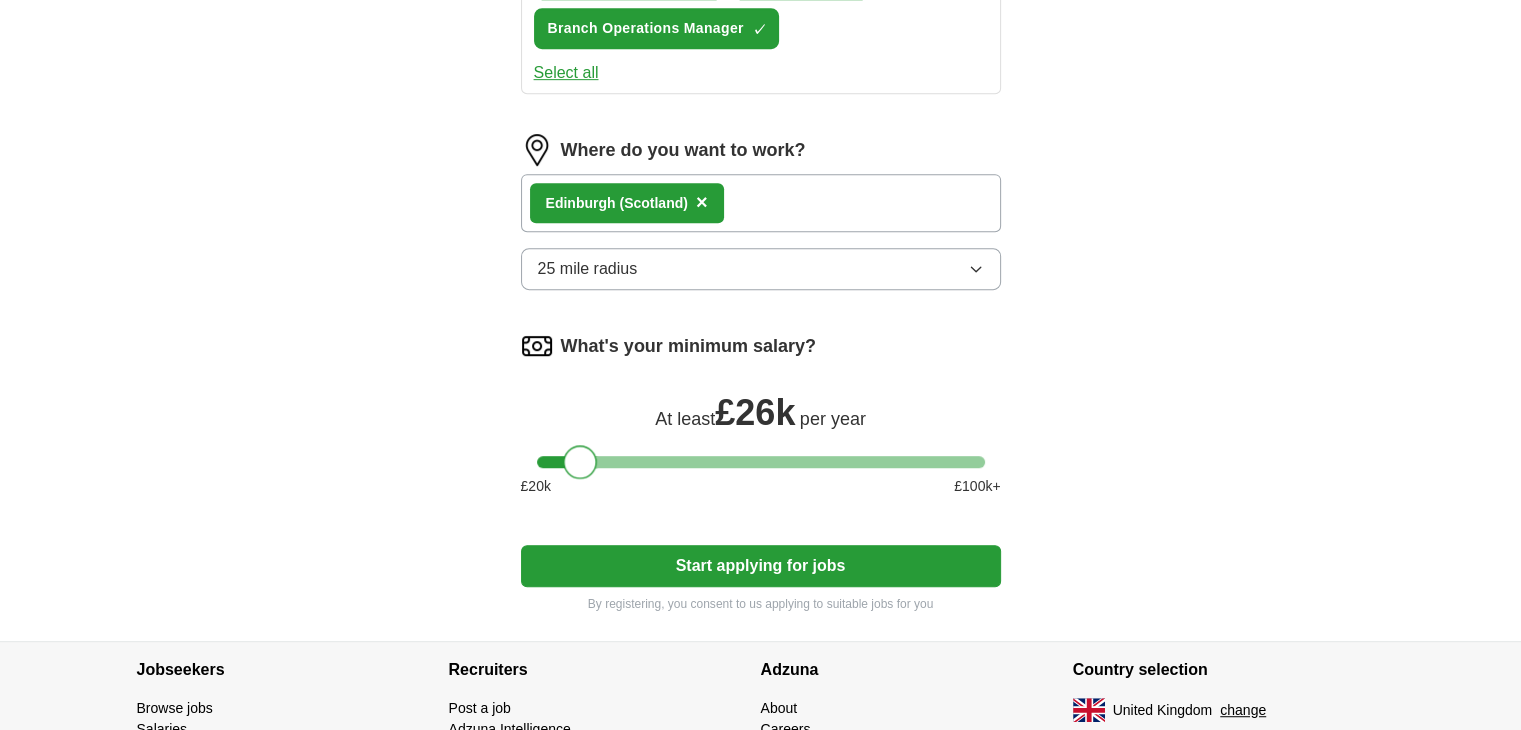 click at bounding box center [761, 462] 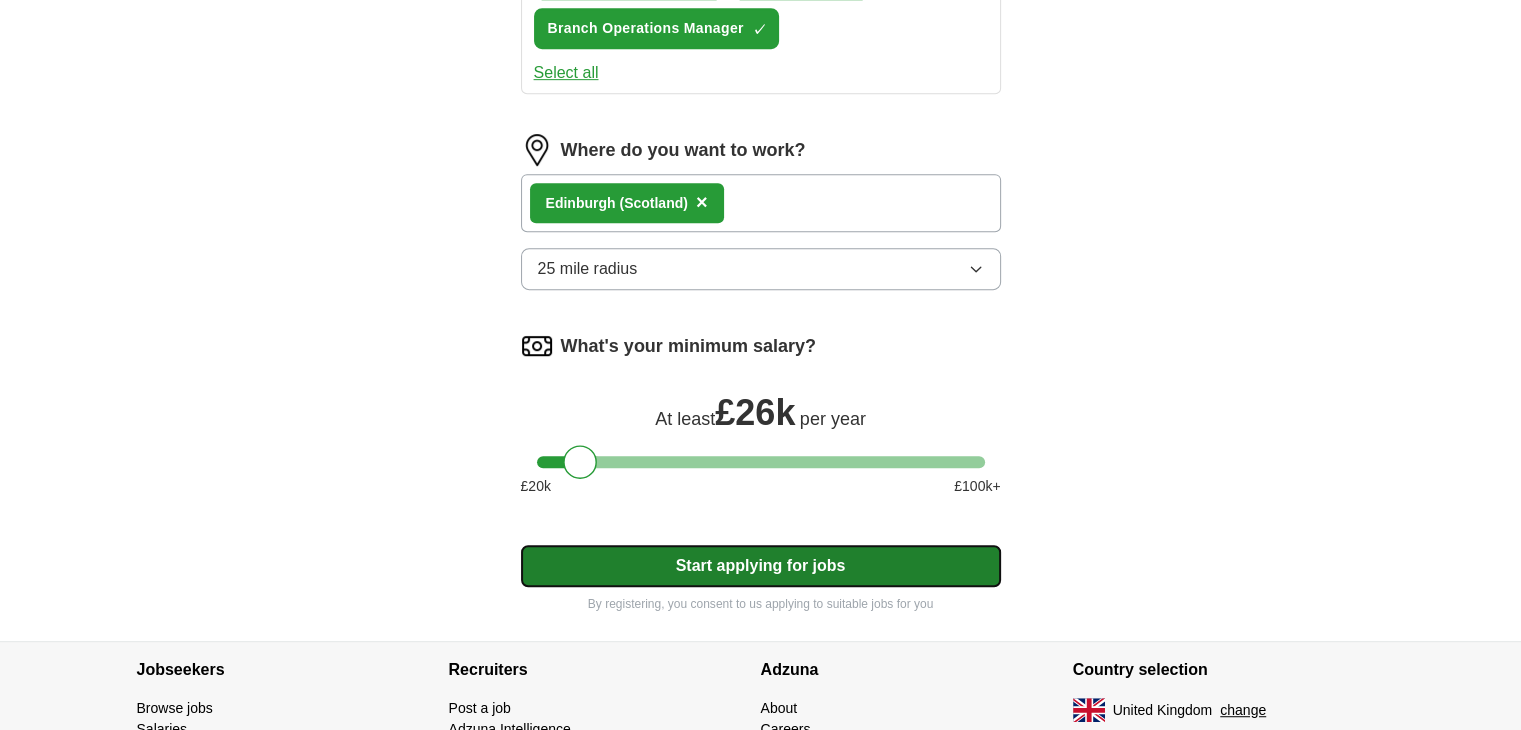 click on "Start applying for jobs" at bounding box center [761, 566] 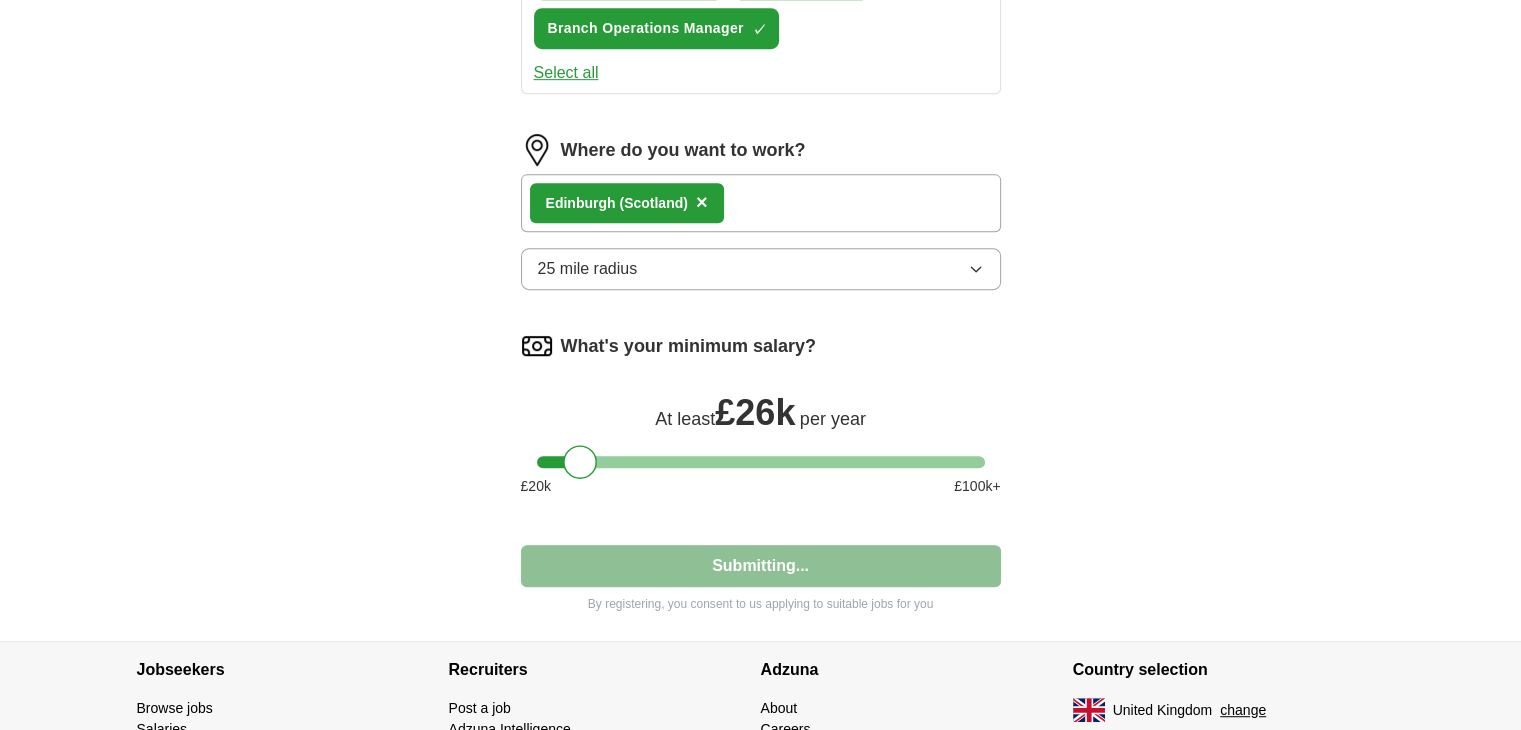 select on "**" 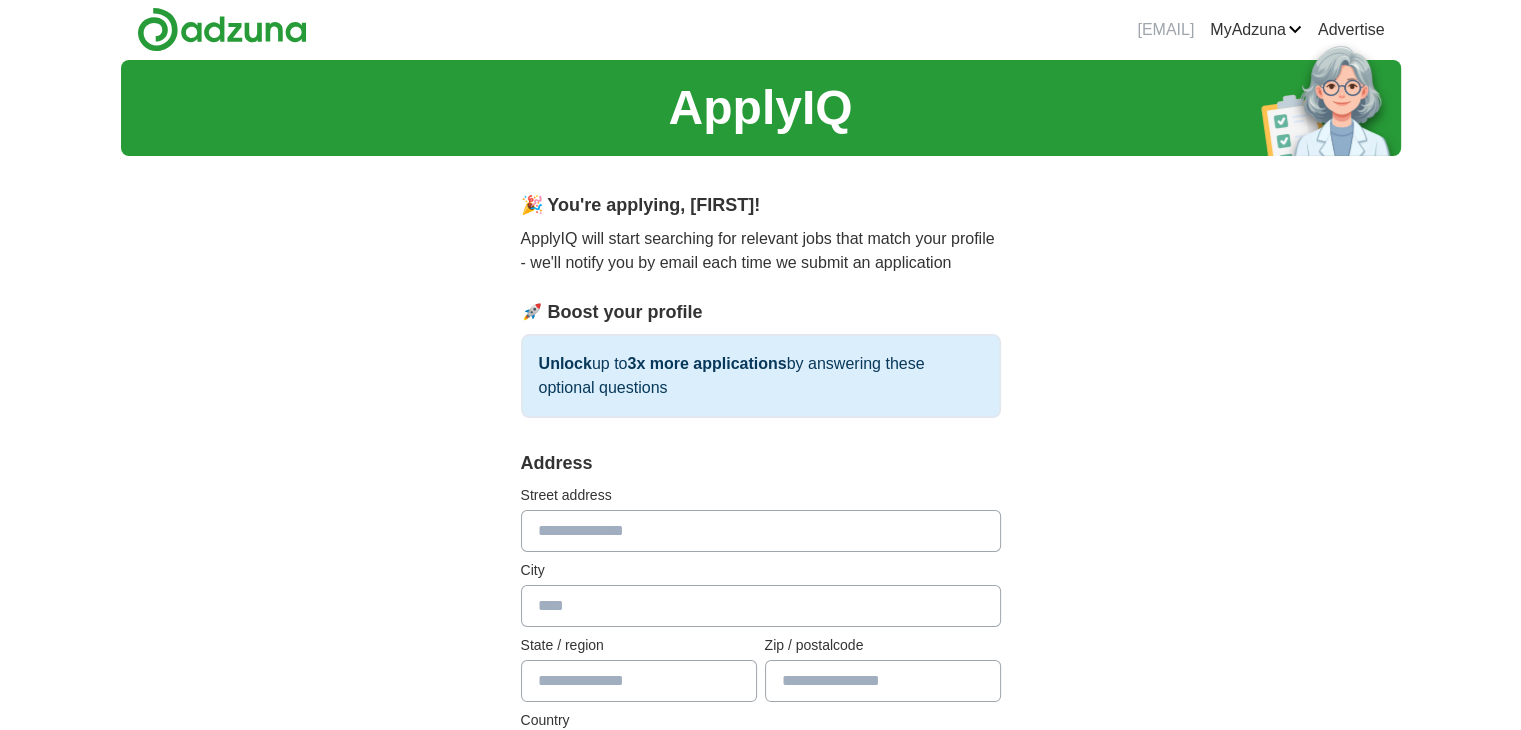 scroll, scrollTop: 0, scrollLeft: 0, axis: both 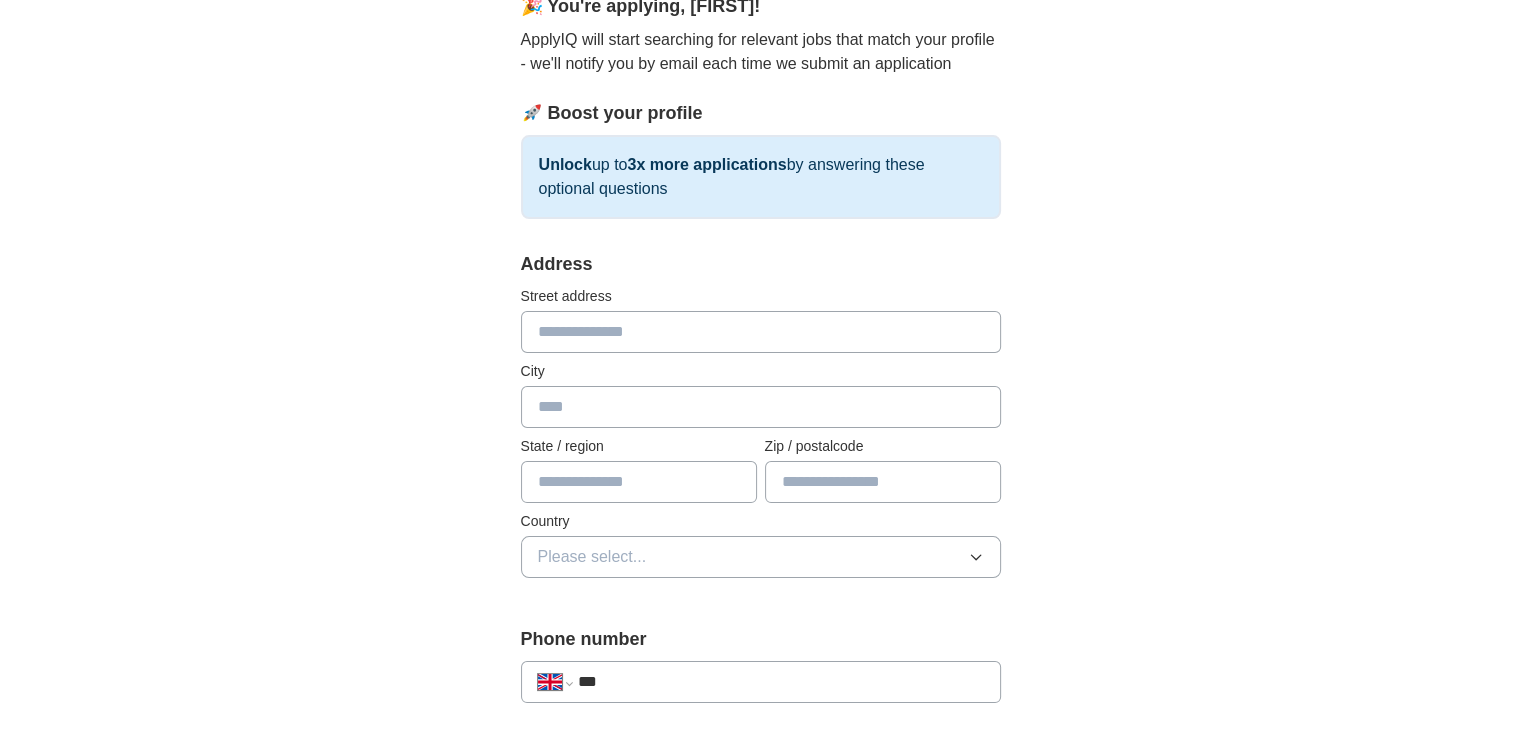 click at bounding box center [761, 332] 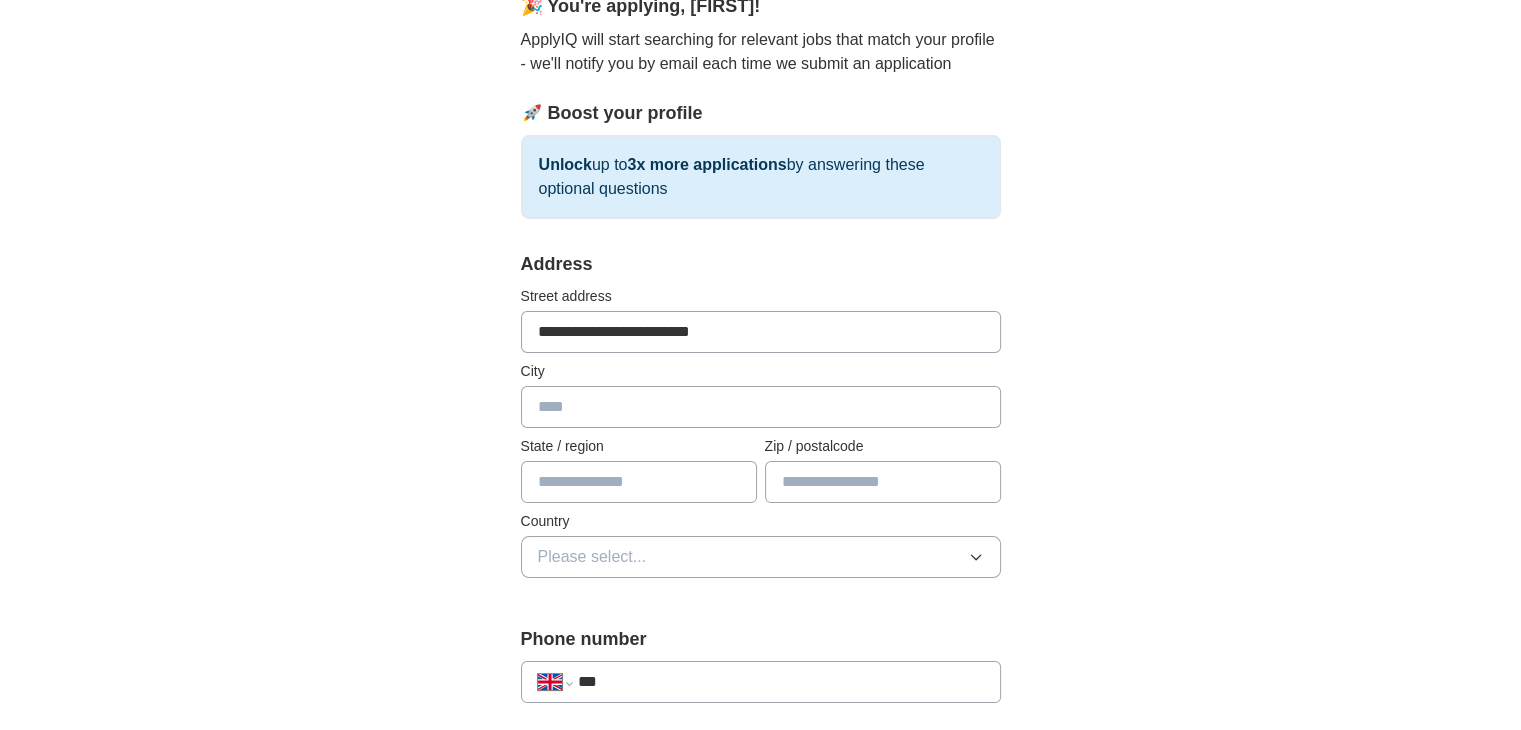 type on "**********" 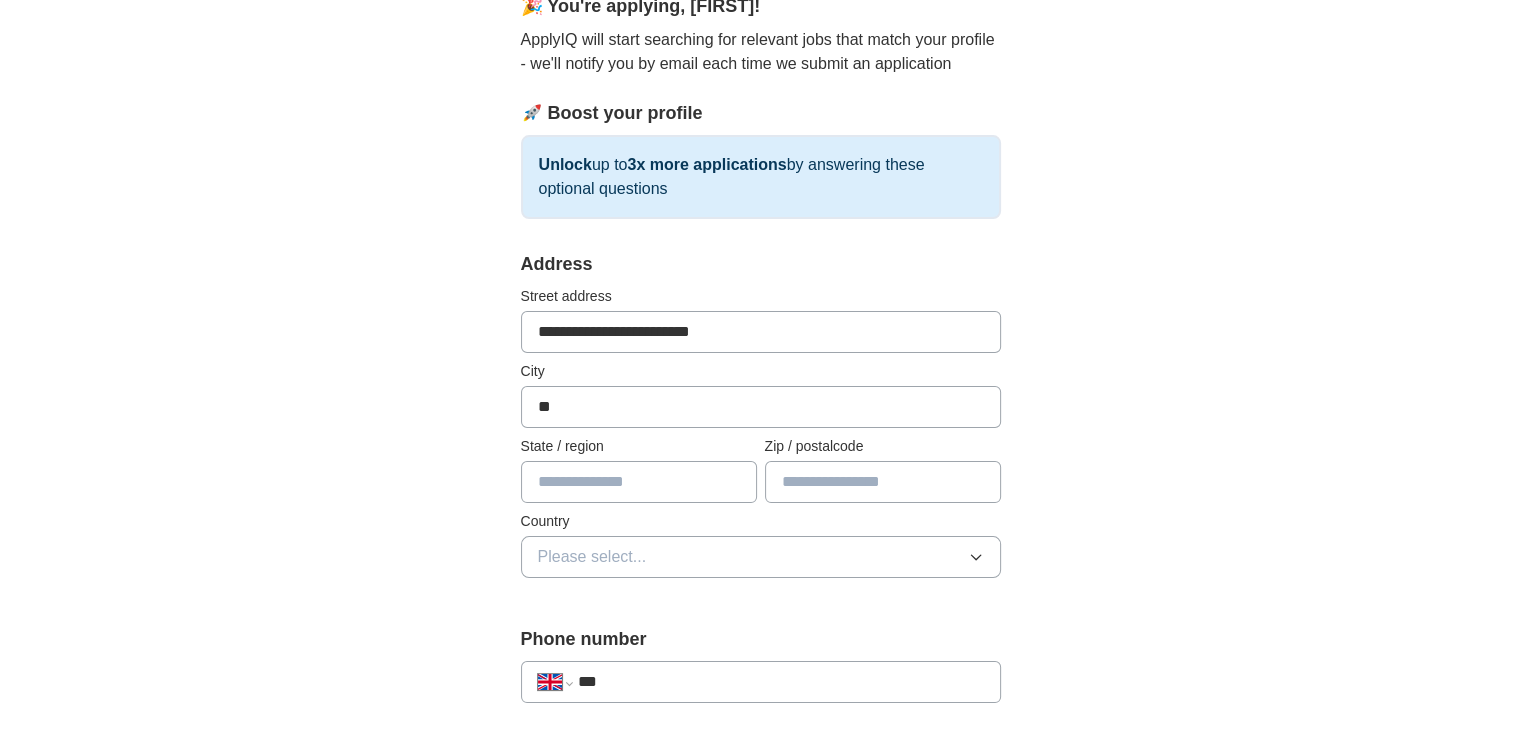 type on "*" 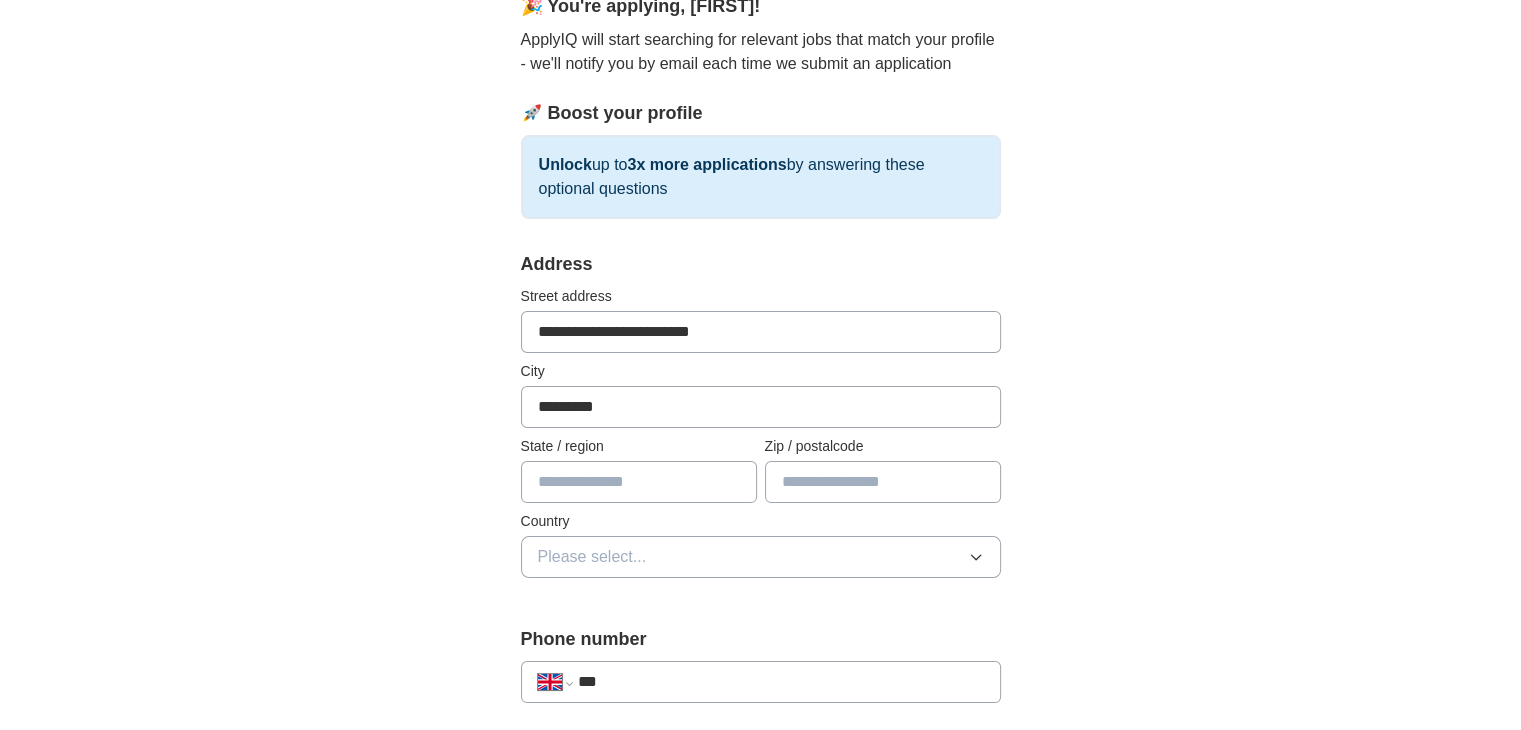 type on "*********" 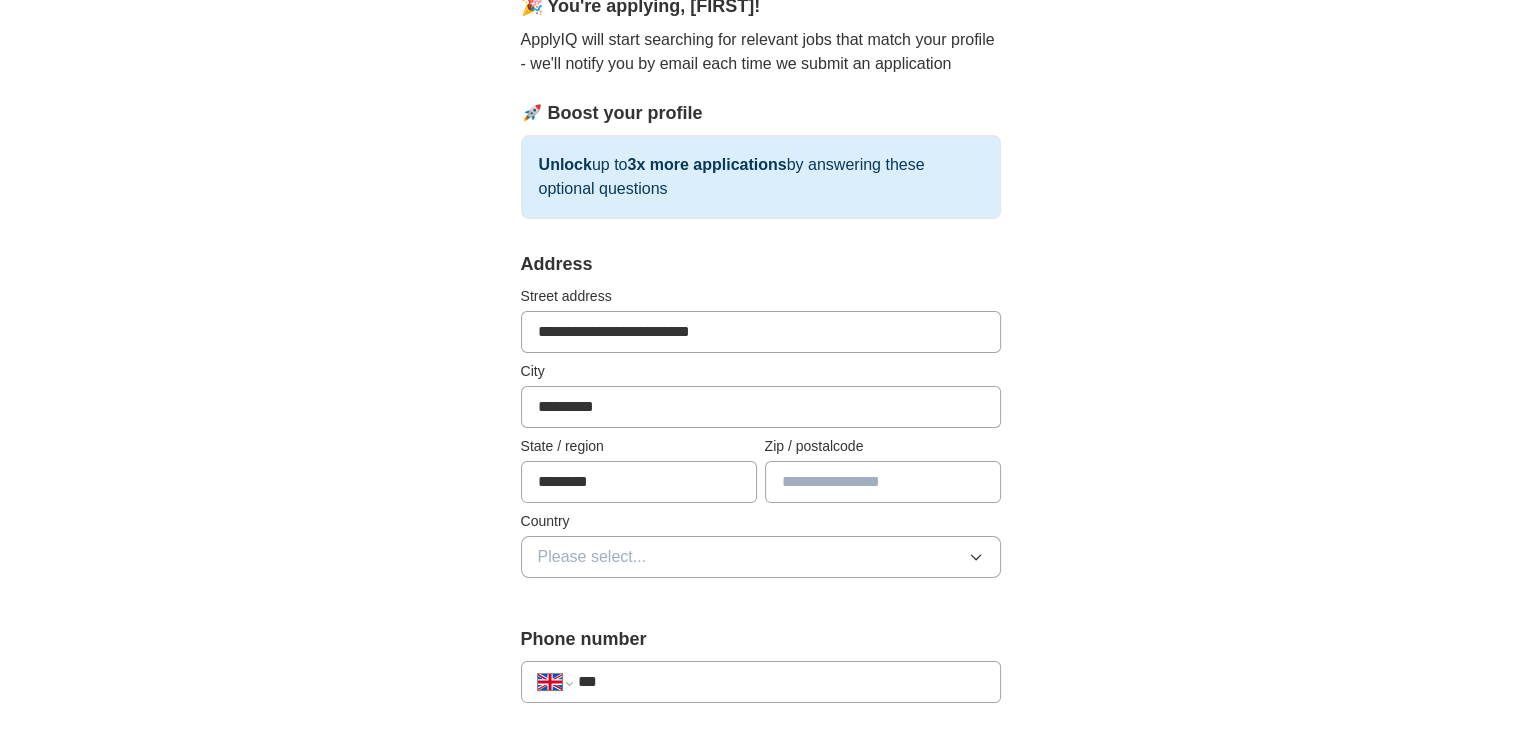 type on "********" 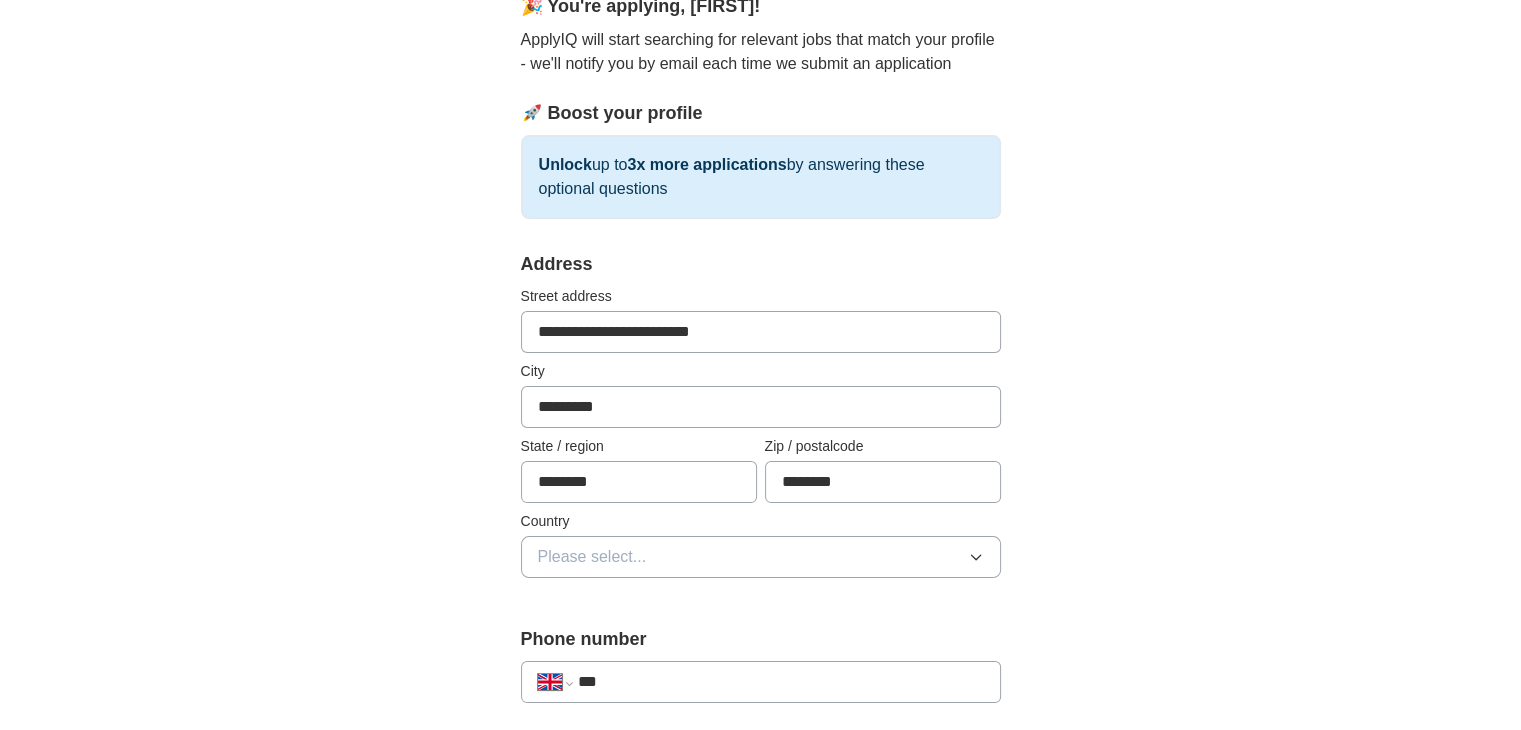 type on "********" 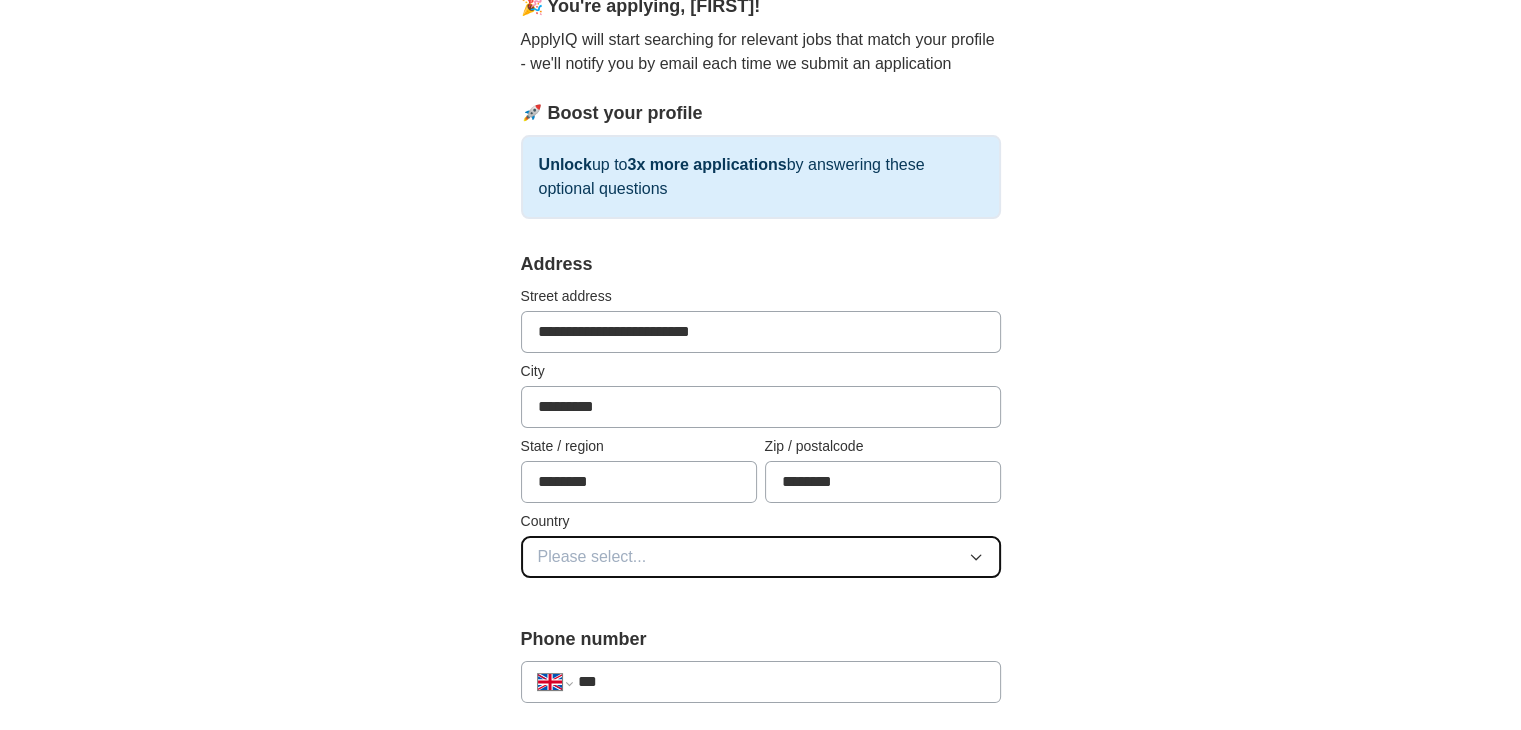 click 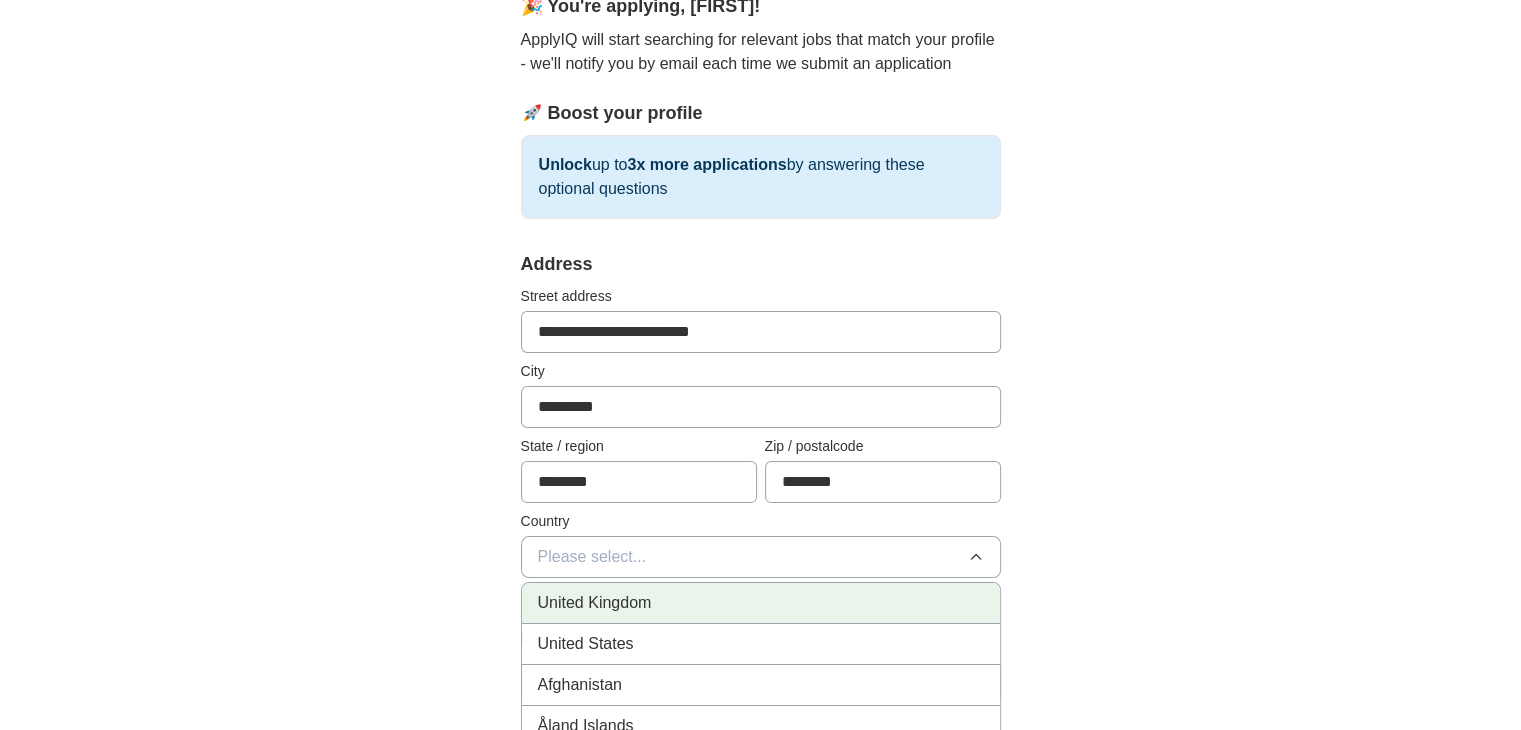 click on "United Kingdom" at bounding box center [595, 603] 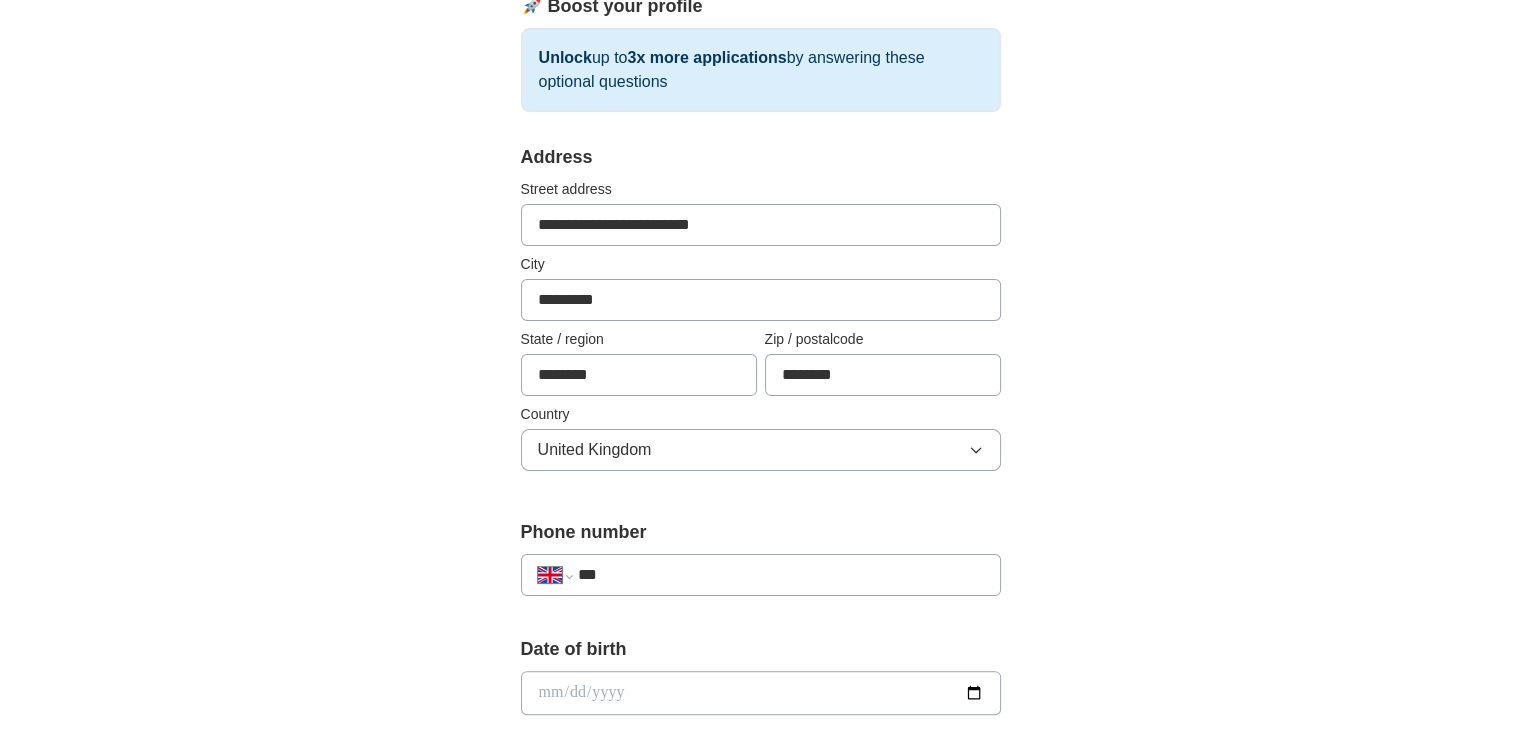 scroll, scrollTop: 320, scrollLeft: 0, axis: vertical 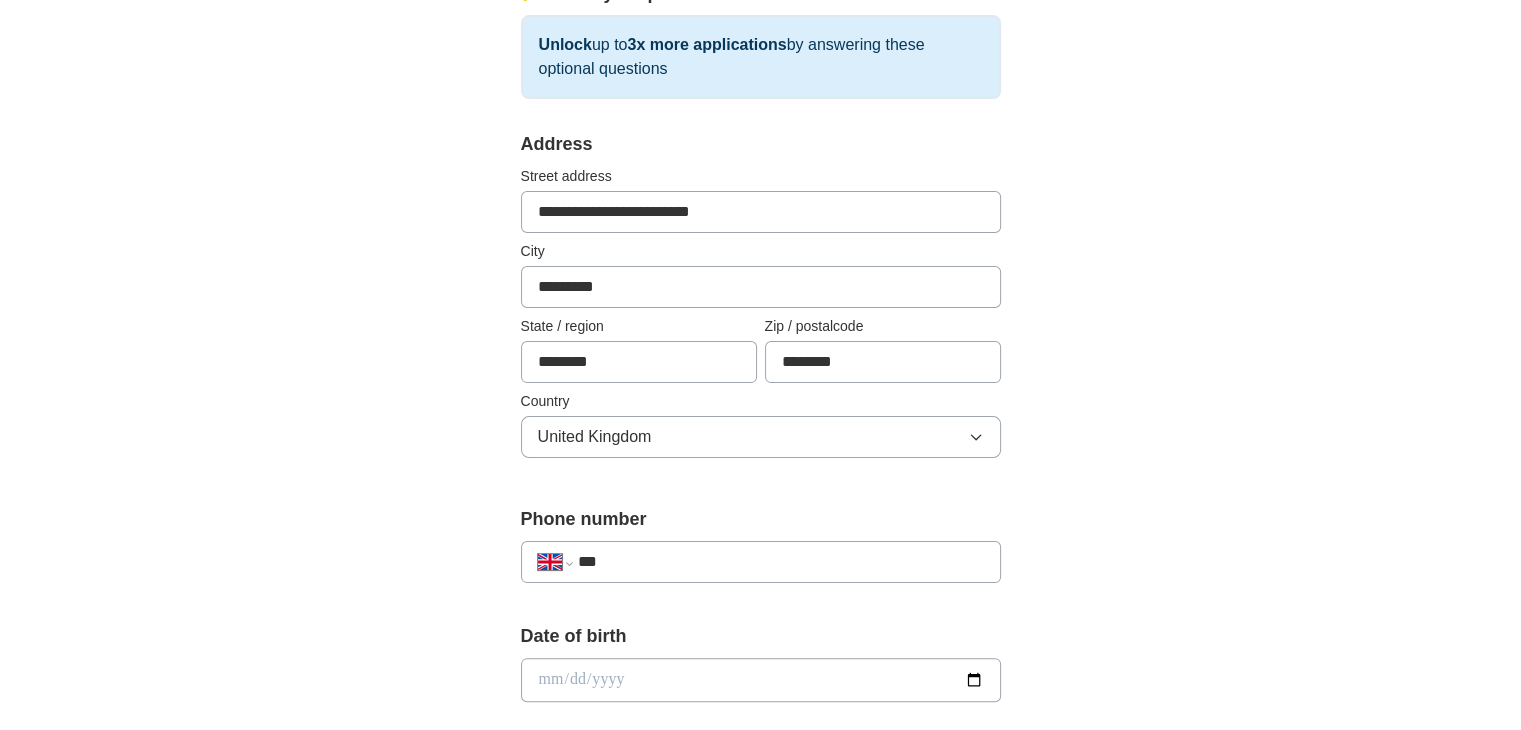 click on "***" at bounding box center (780, 562) 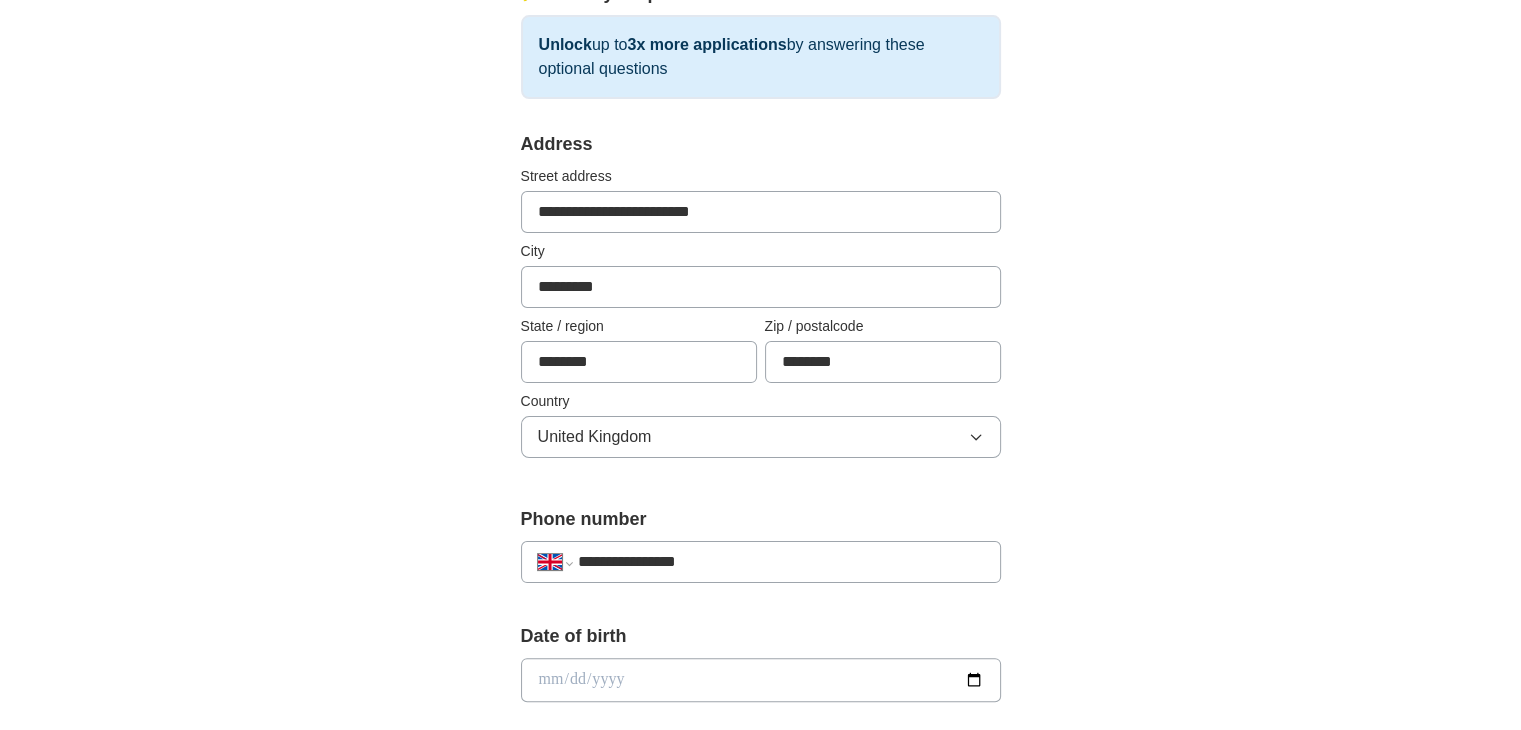 type on "**********" 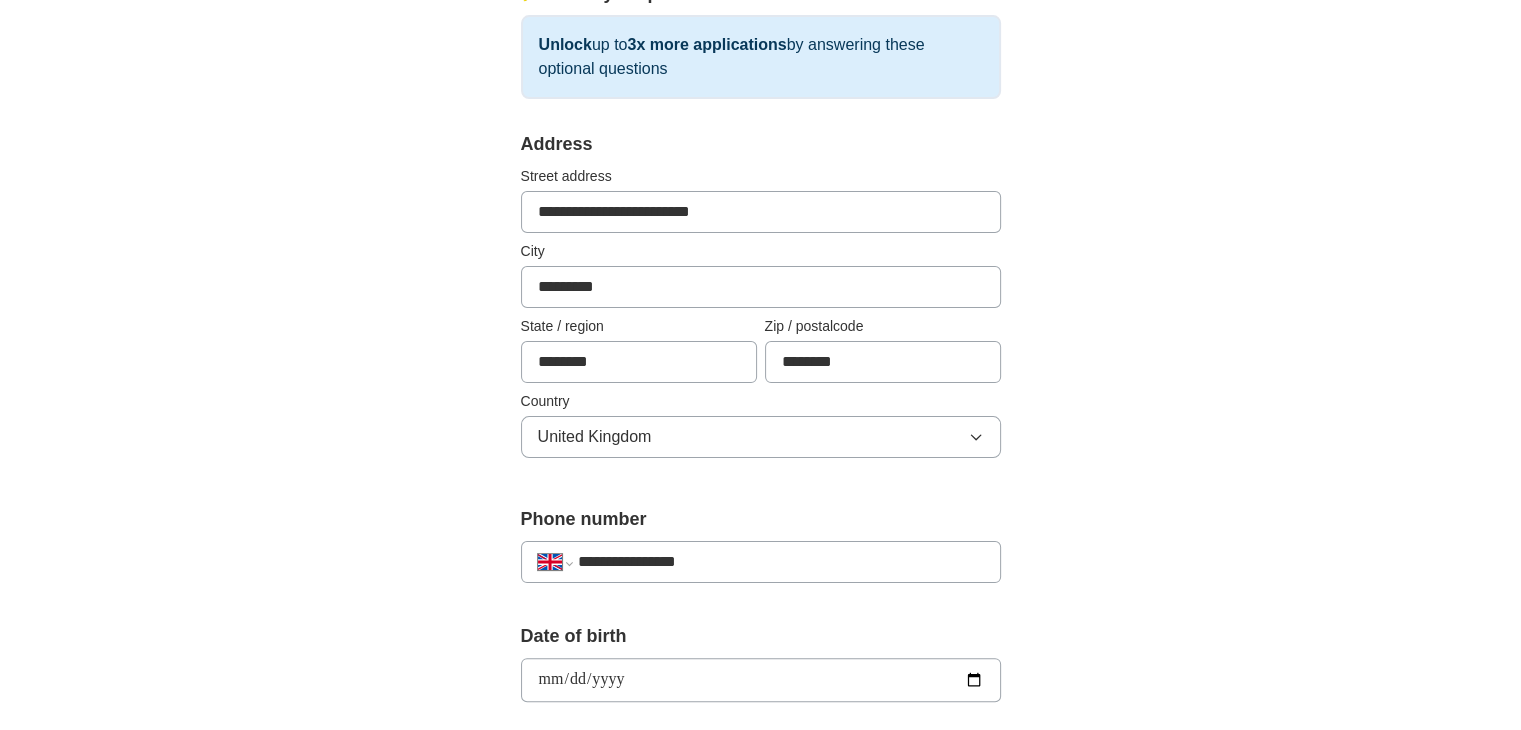 type on "**********" 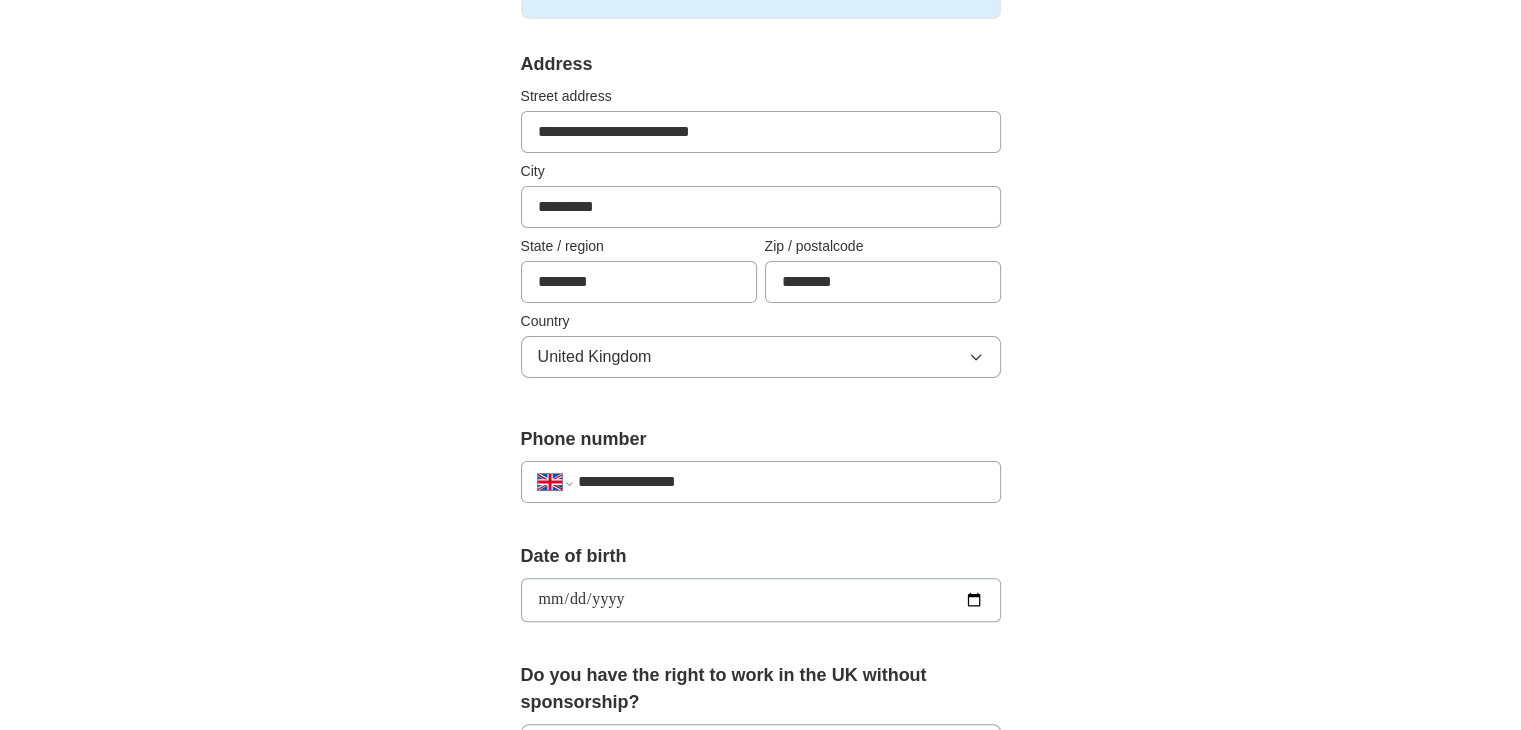 scroll, scrollTop: 440, scrollLeft: 0, axis: vertical 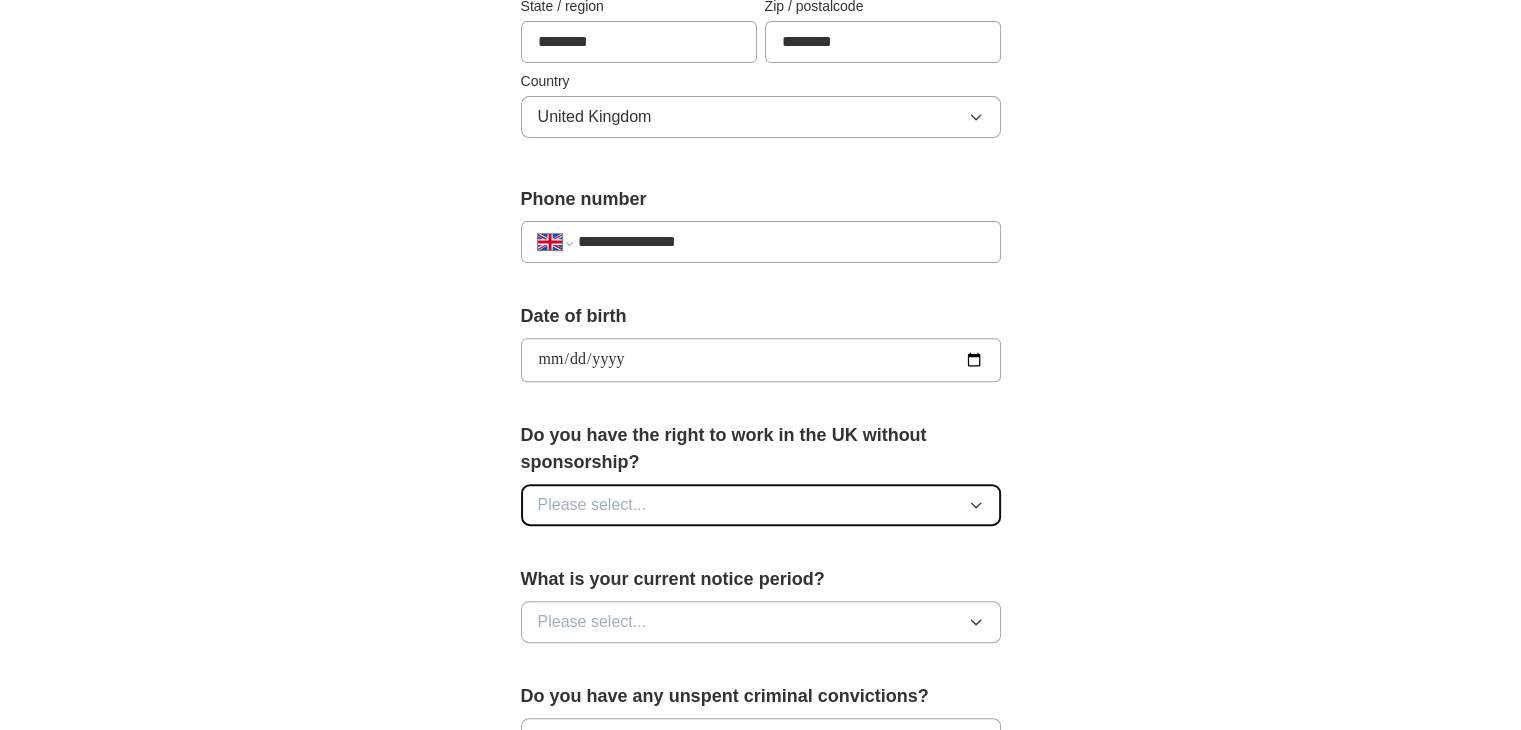 click 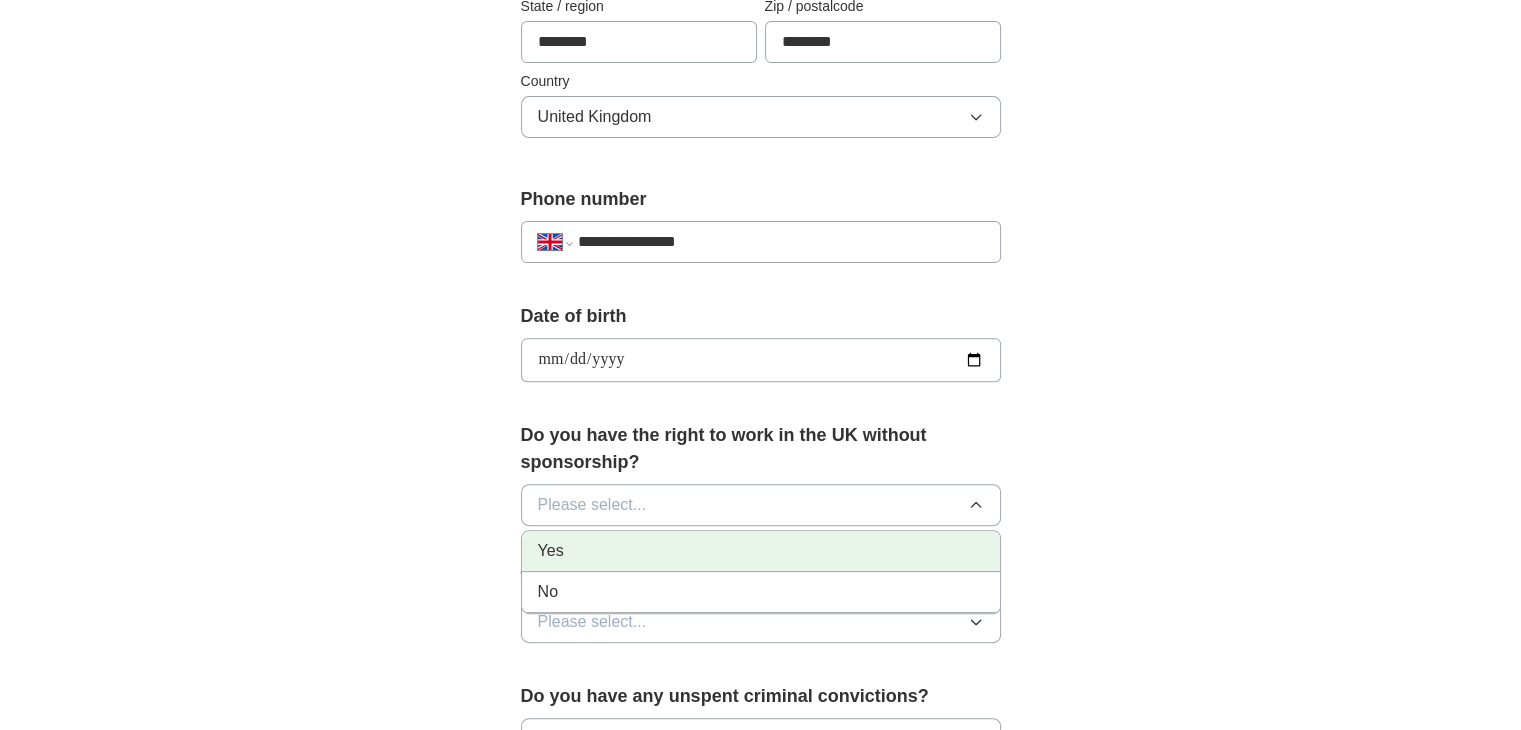 click on "Yes" at bounding box center (761, 551) 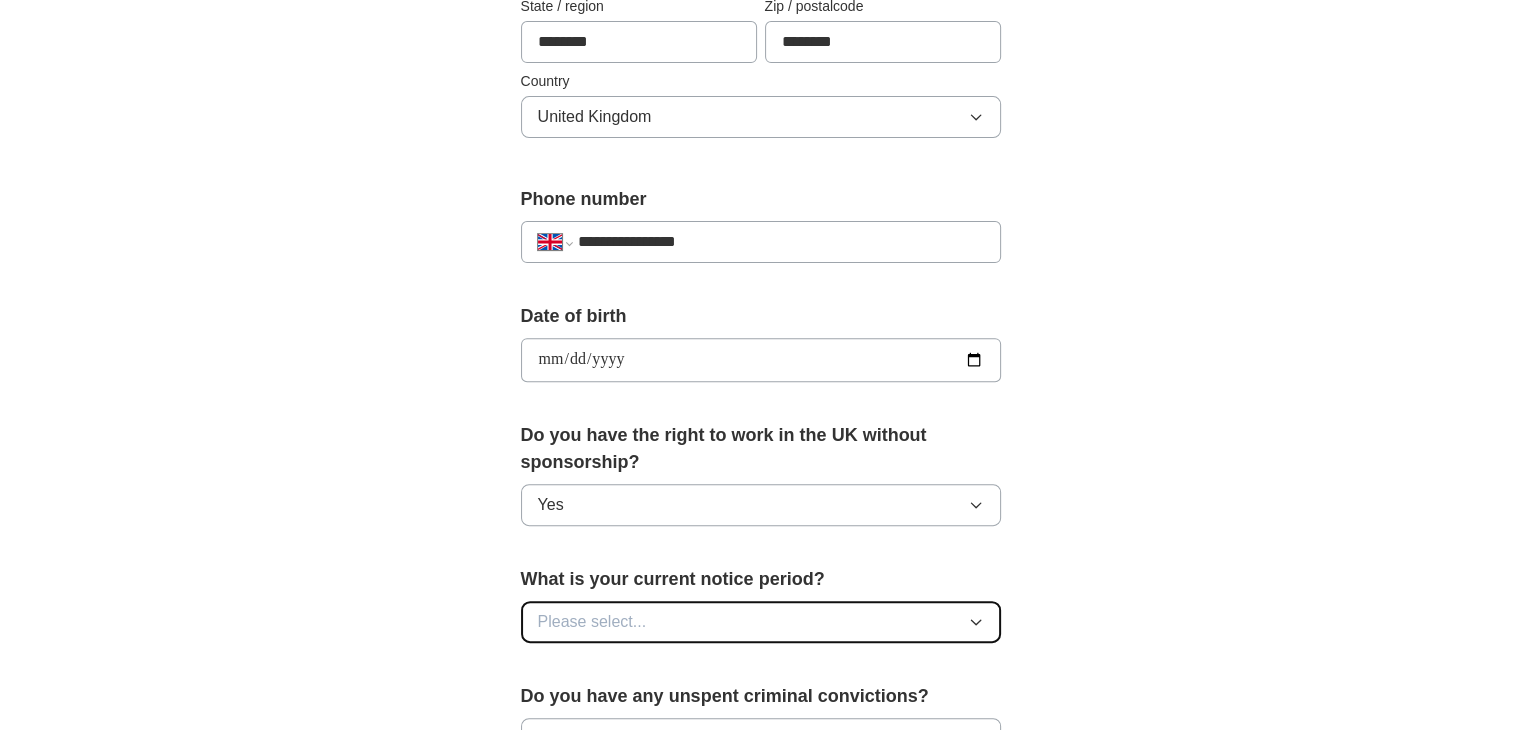 click 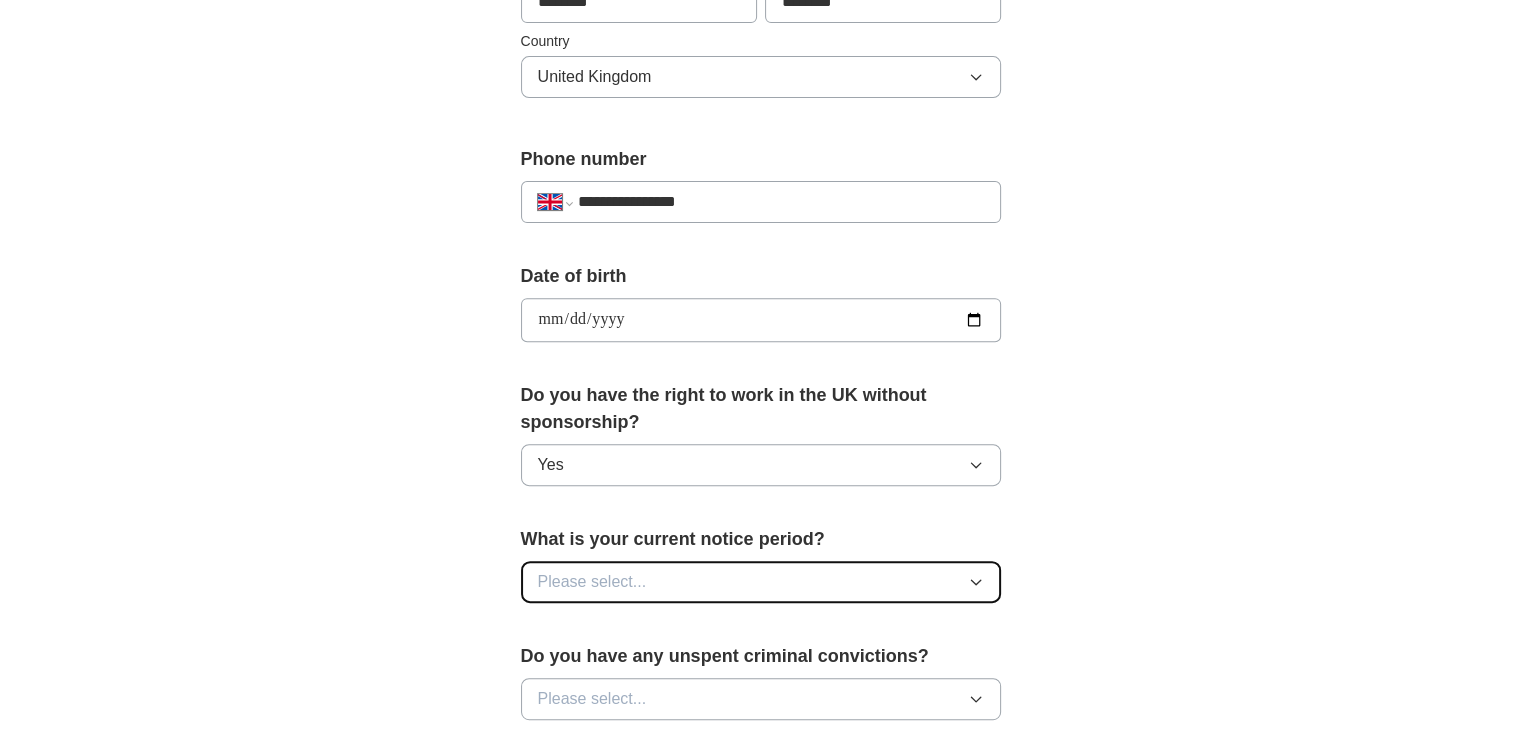 scroll, scrollTop: 720, scrollLeft: 0, axis: vertical 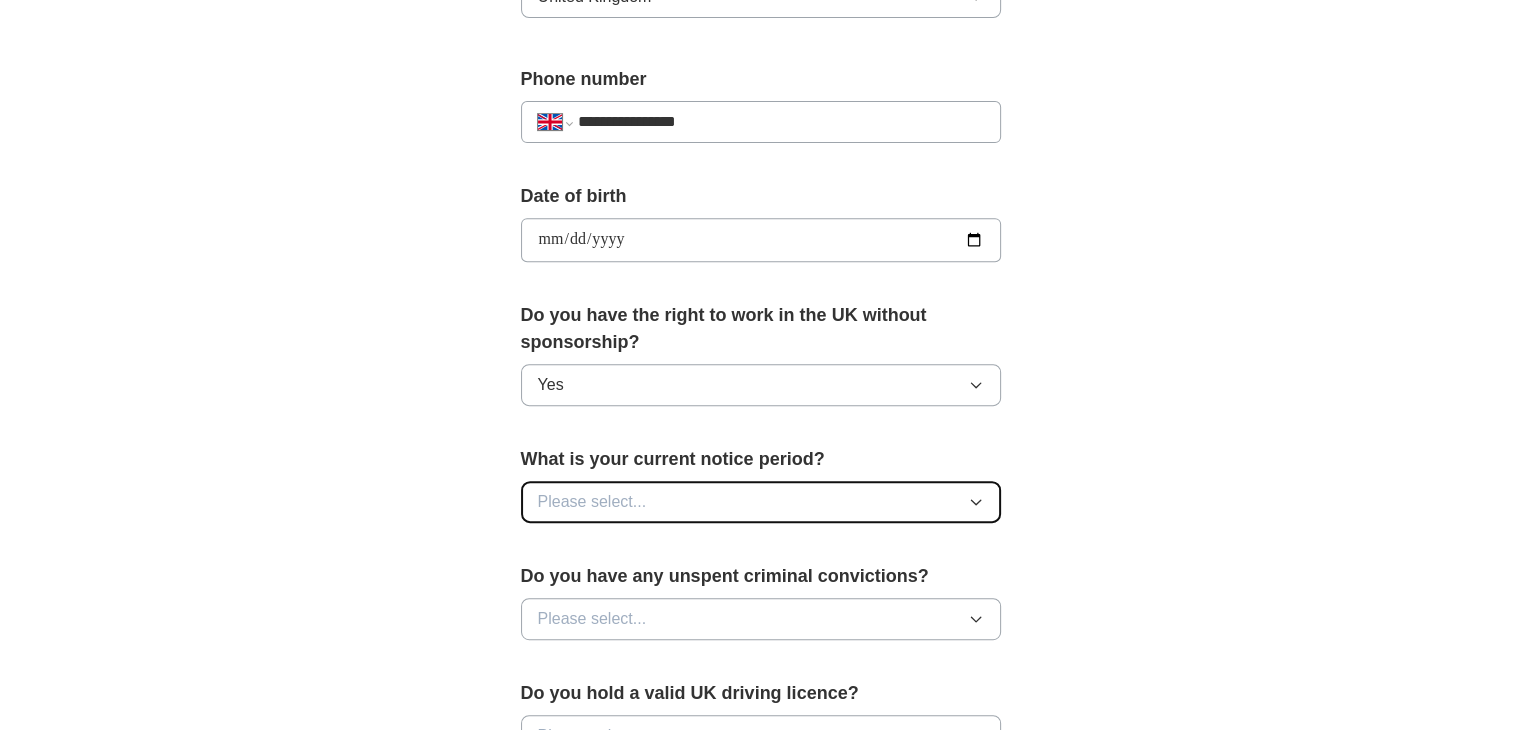 click 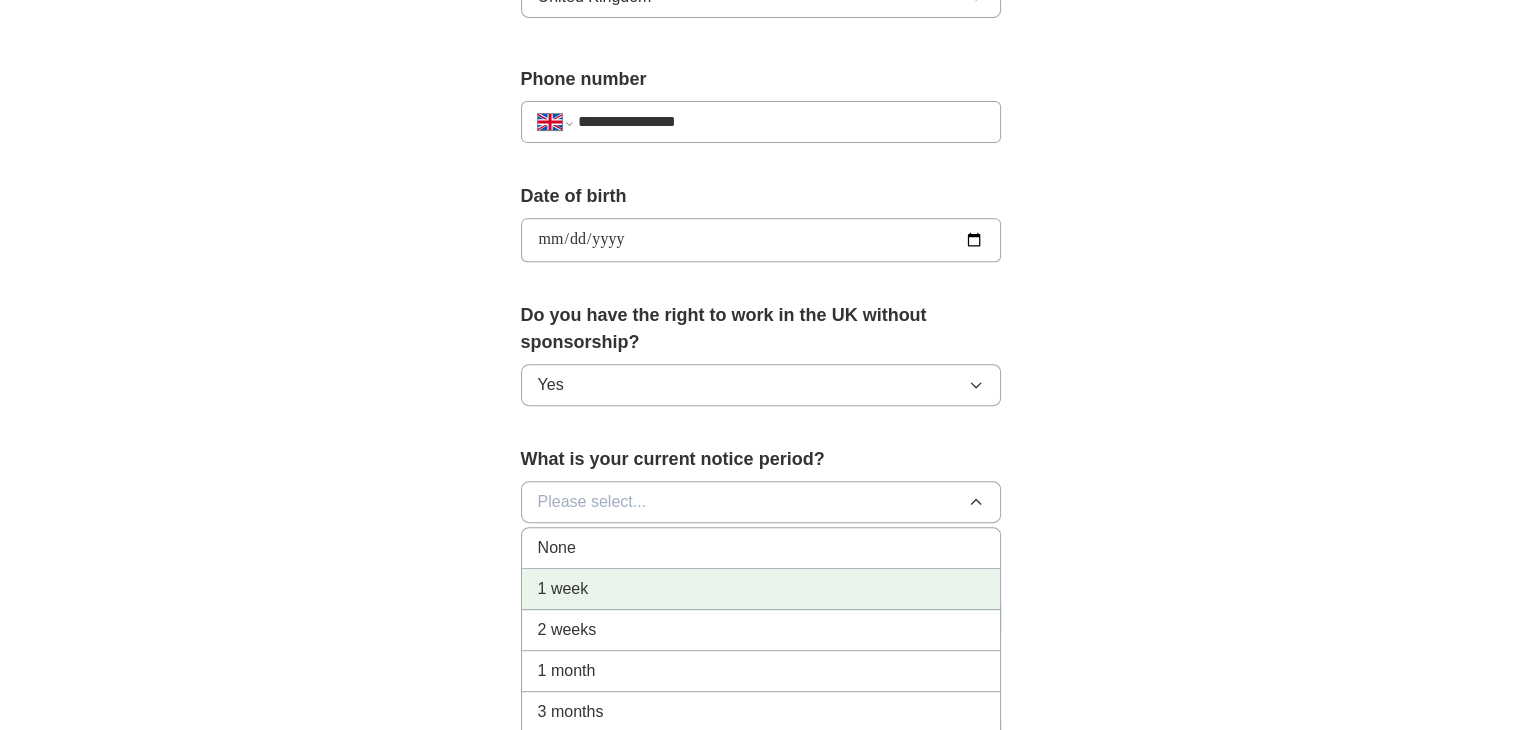 click on "1 week" at bounding box center [761, 589] 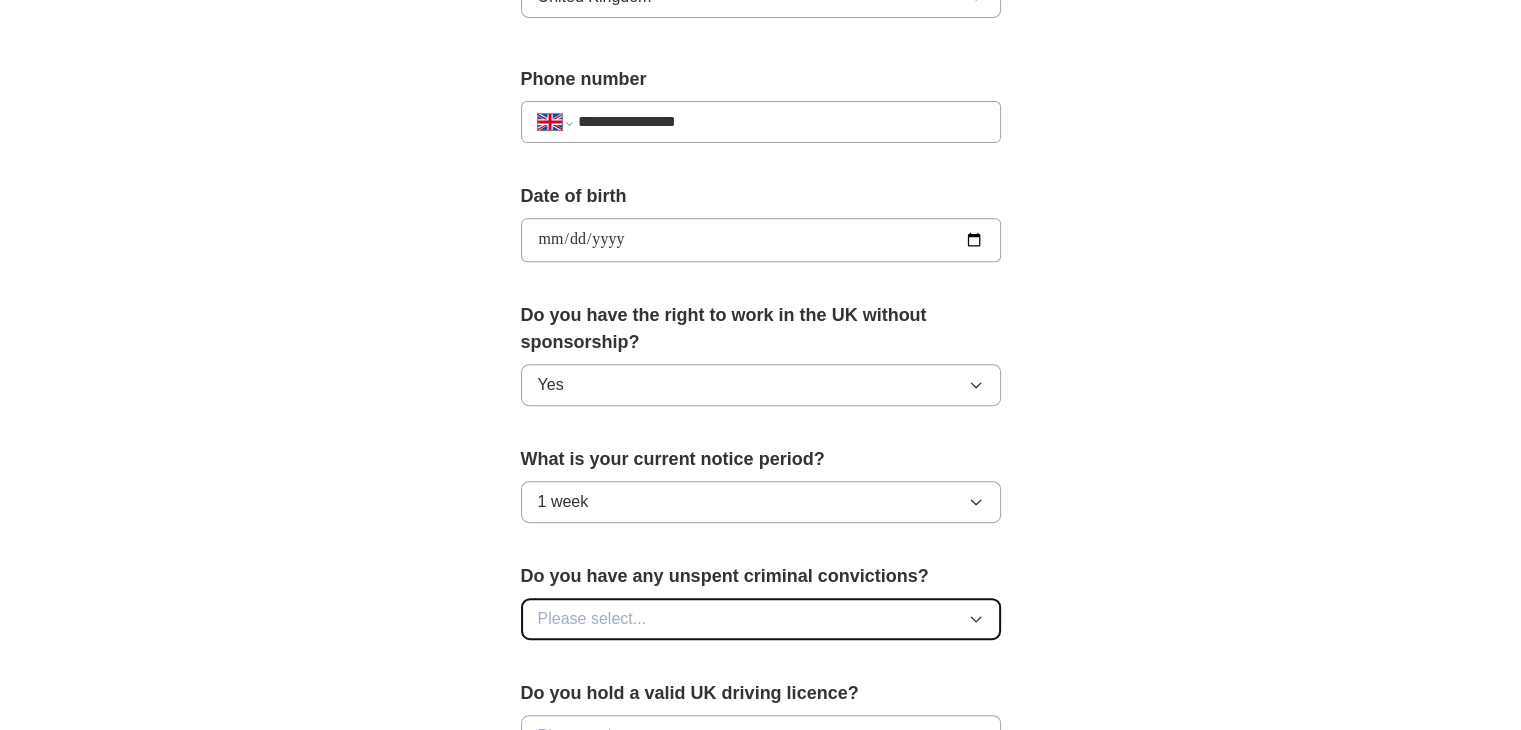 click on "Please select..." at bounding box center [761, 619] 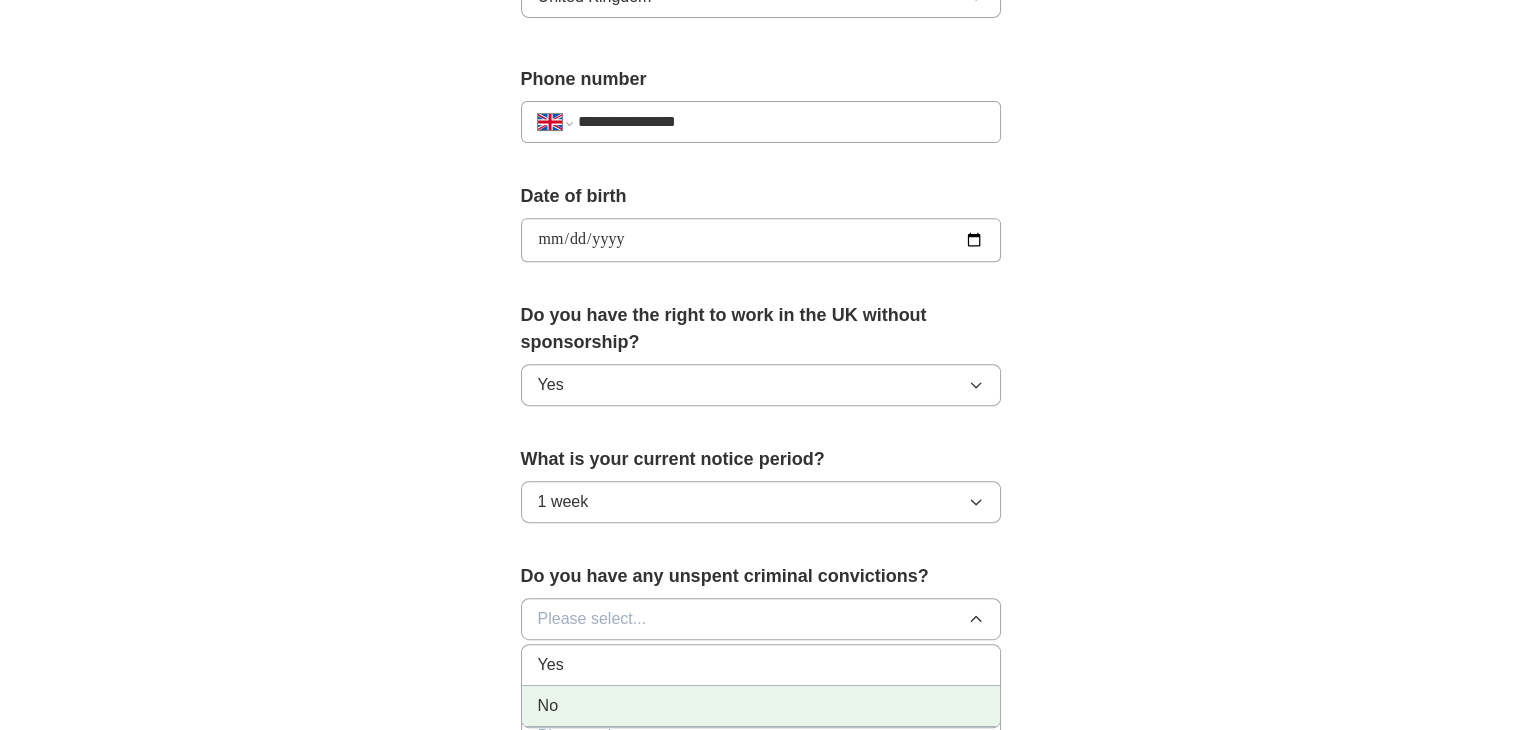 click on "No" at bounding box center (761, 706) 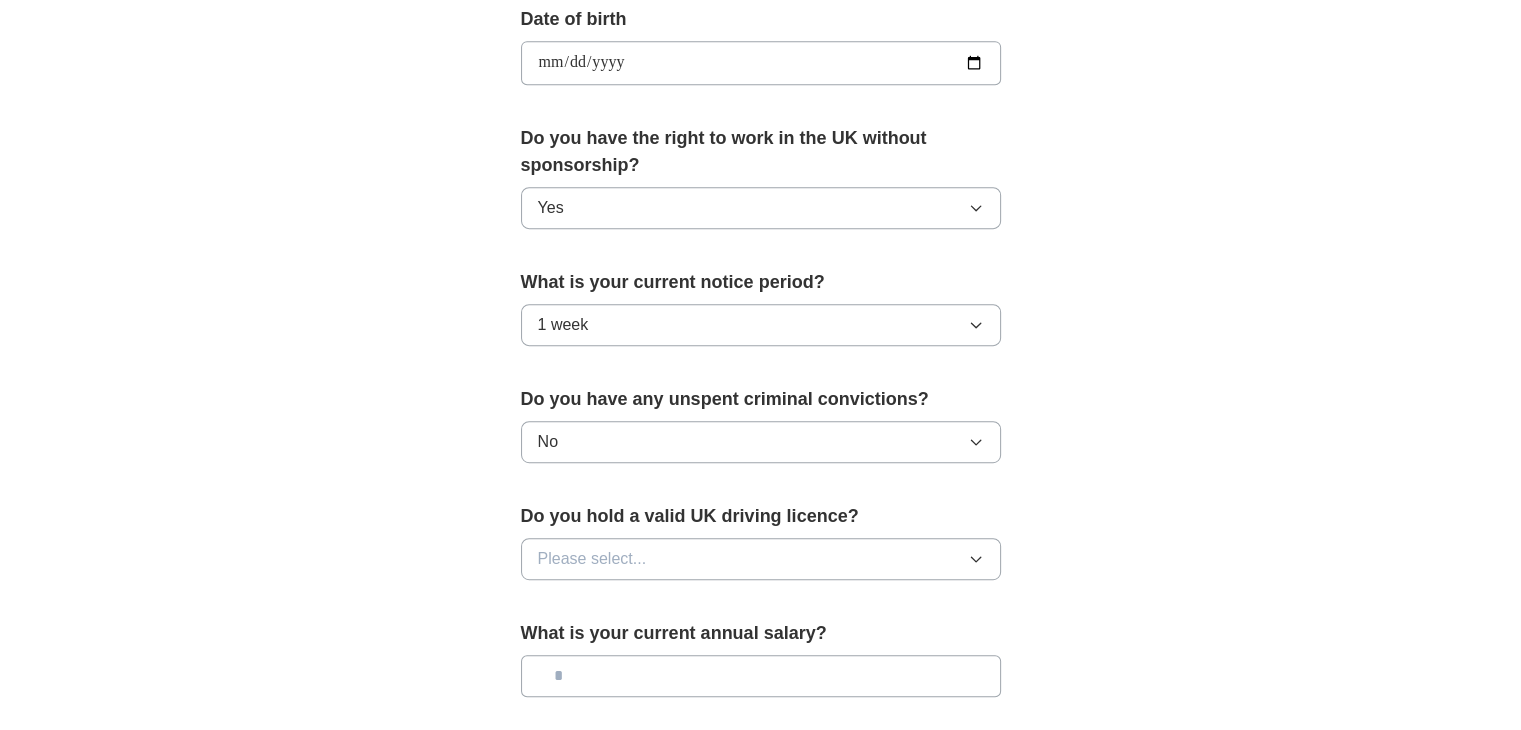 scroll, scrollTop: 960, scrollLeft: 0, axis: vertical 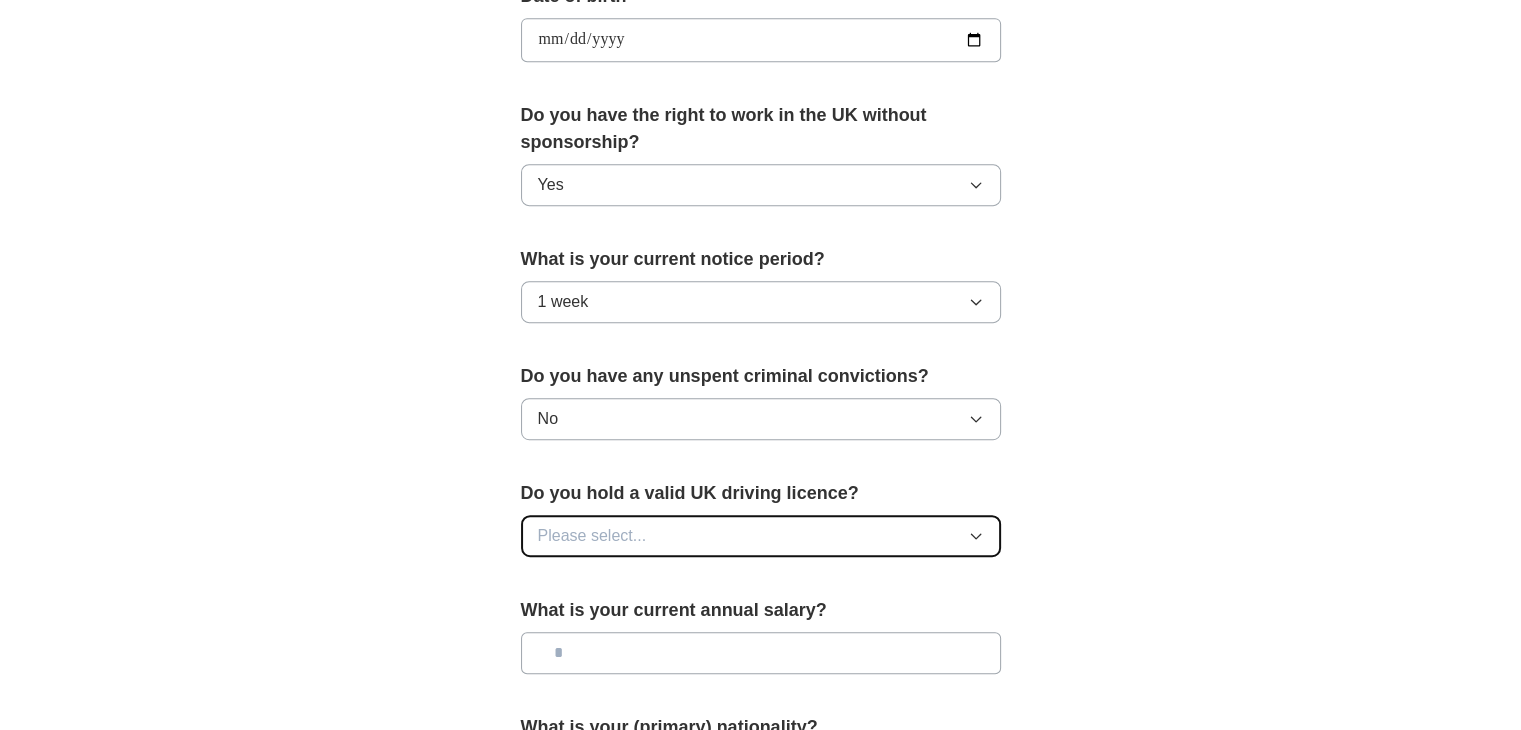 click 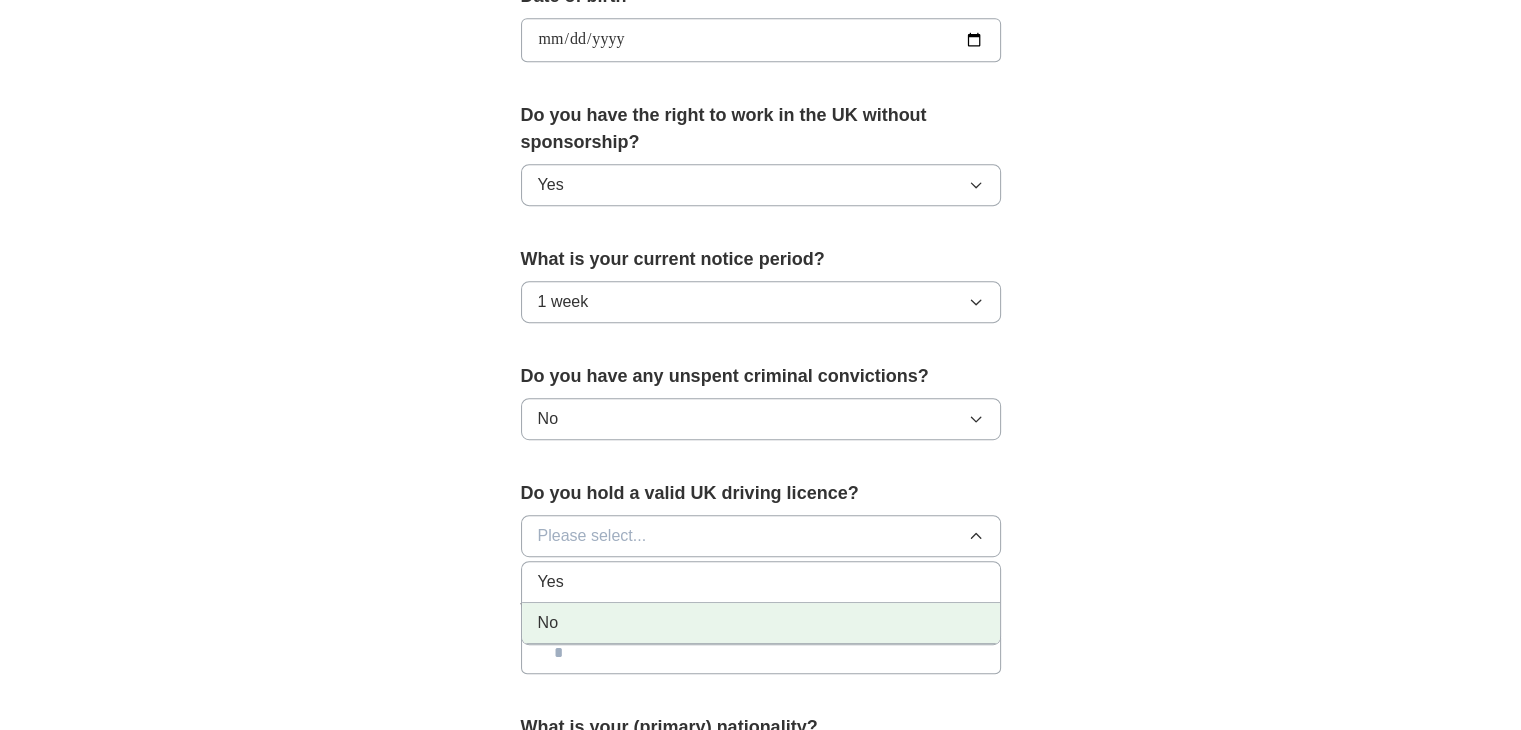 click on "No" at bounding box center [761, 623] 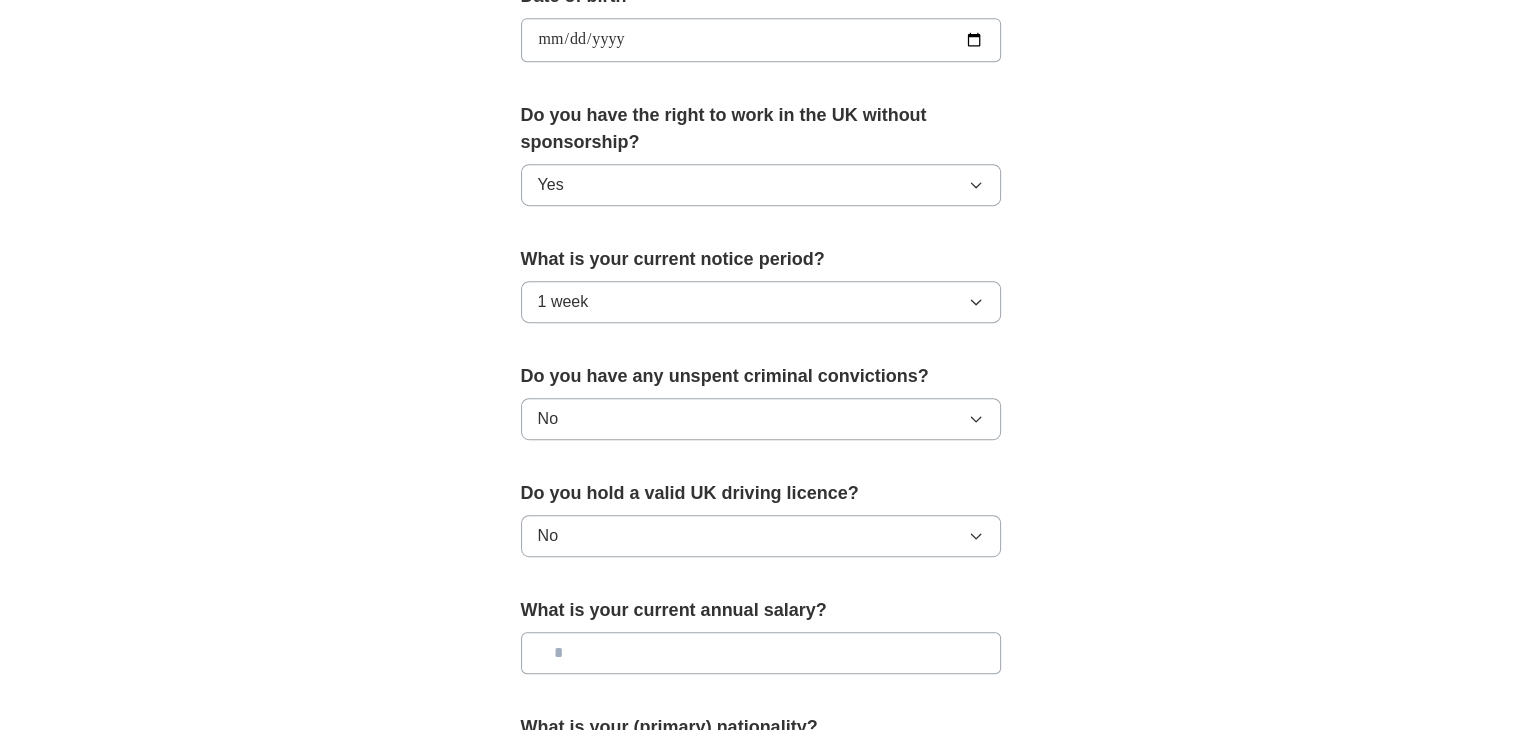 click at bounding box center (761, 653) 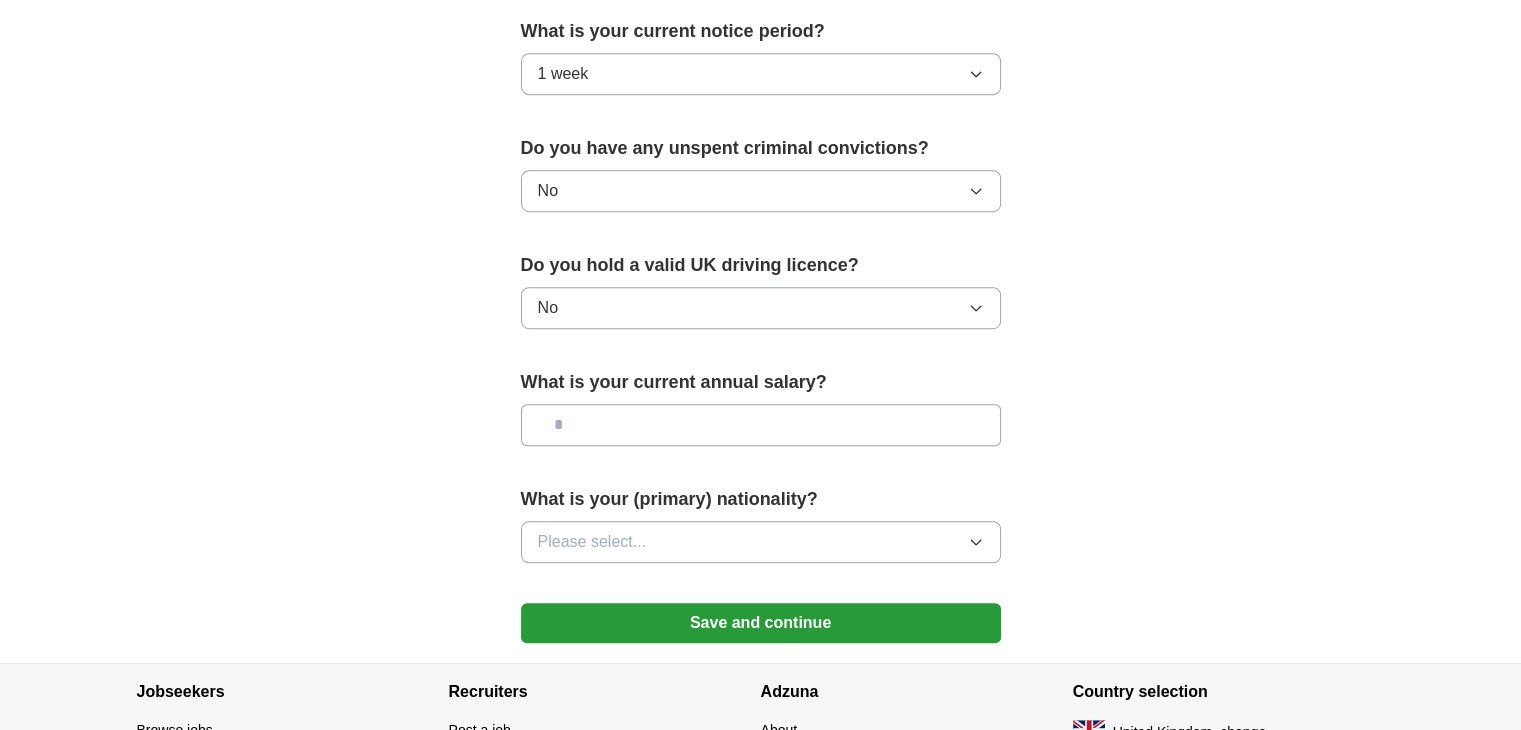 scroll, scrollTop: 1200, scrollLeft: 0, axis: vertical 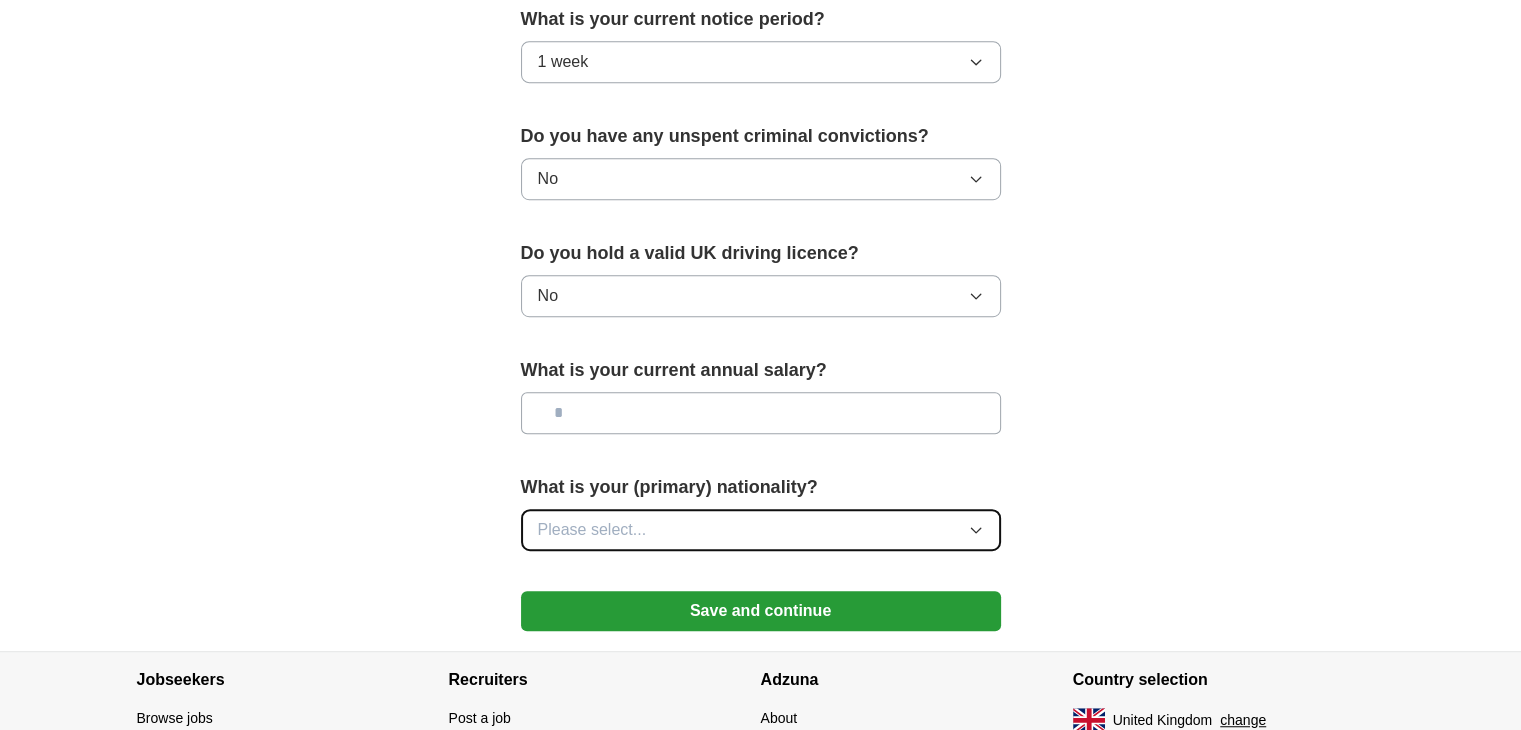 click 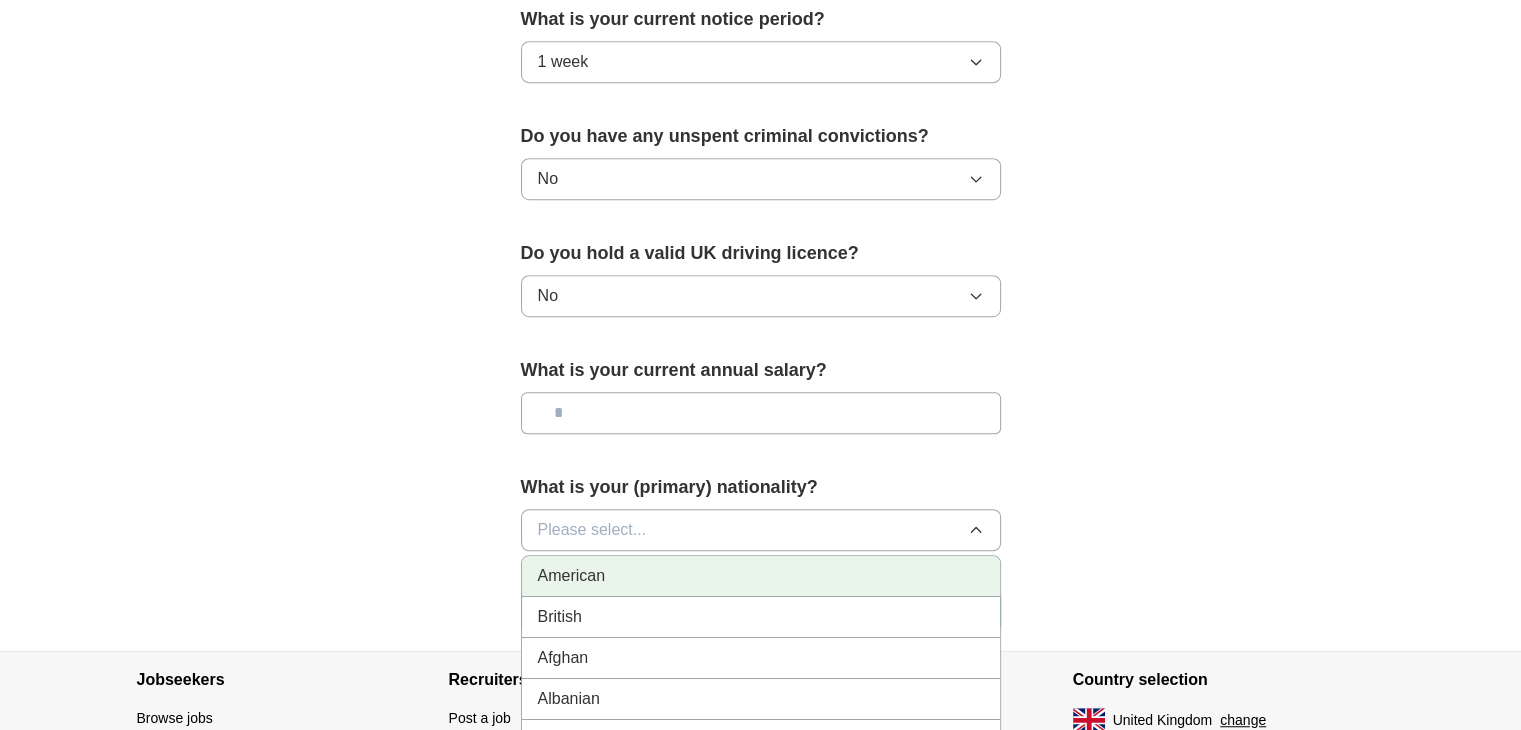 click on "American" at bounding box center (761, 576) 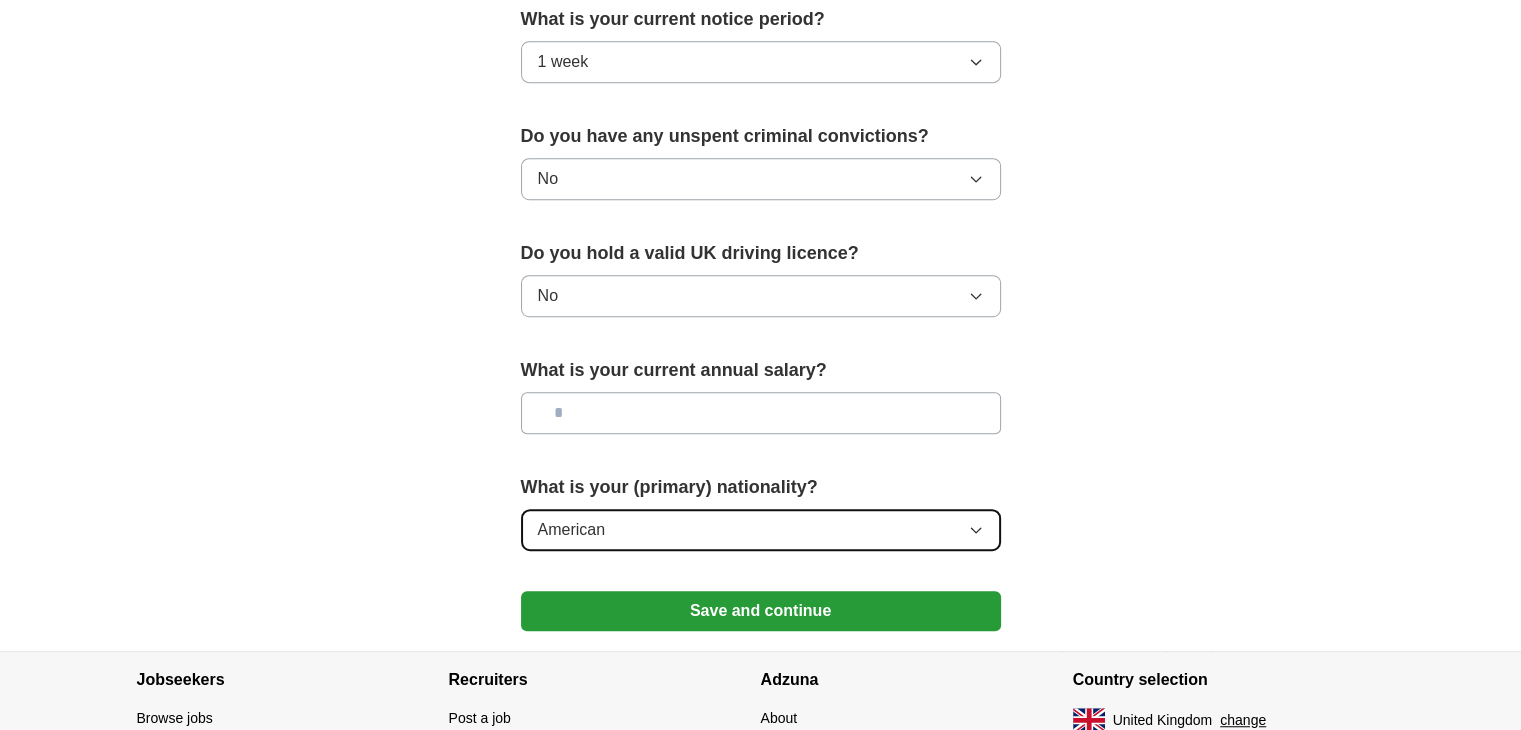 click on "American" at bounding box center (761, 530) 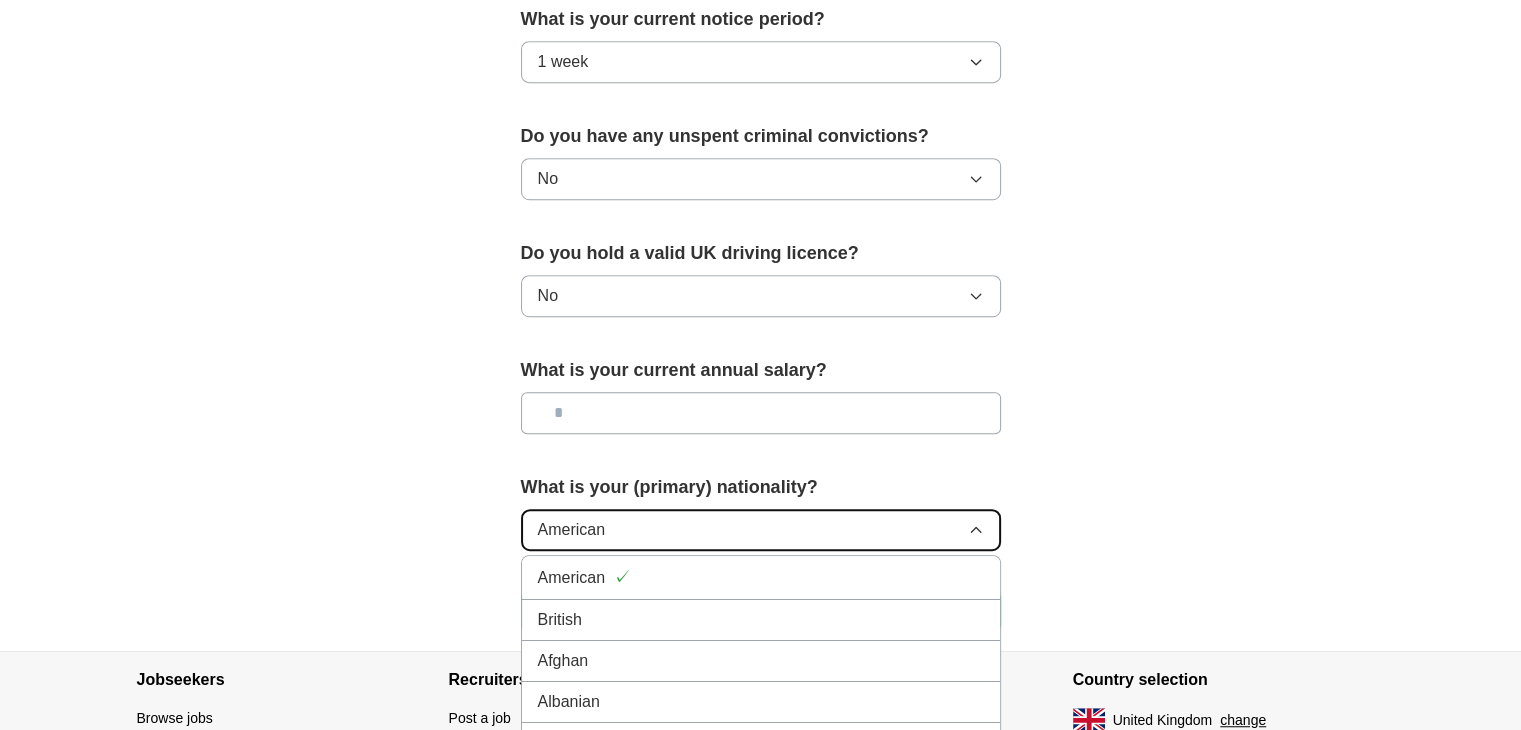 type 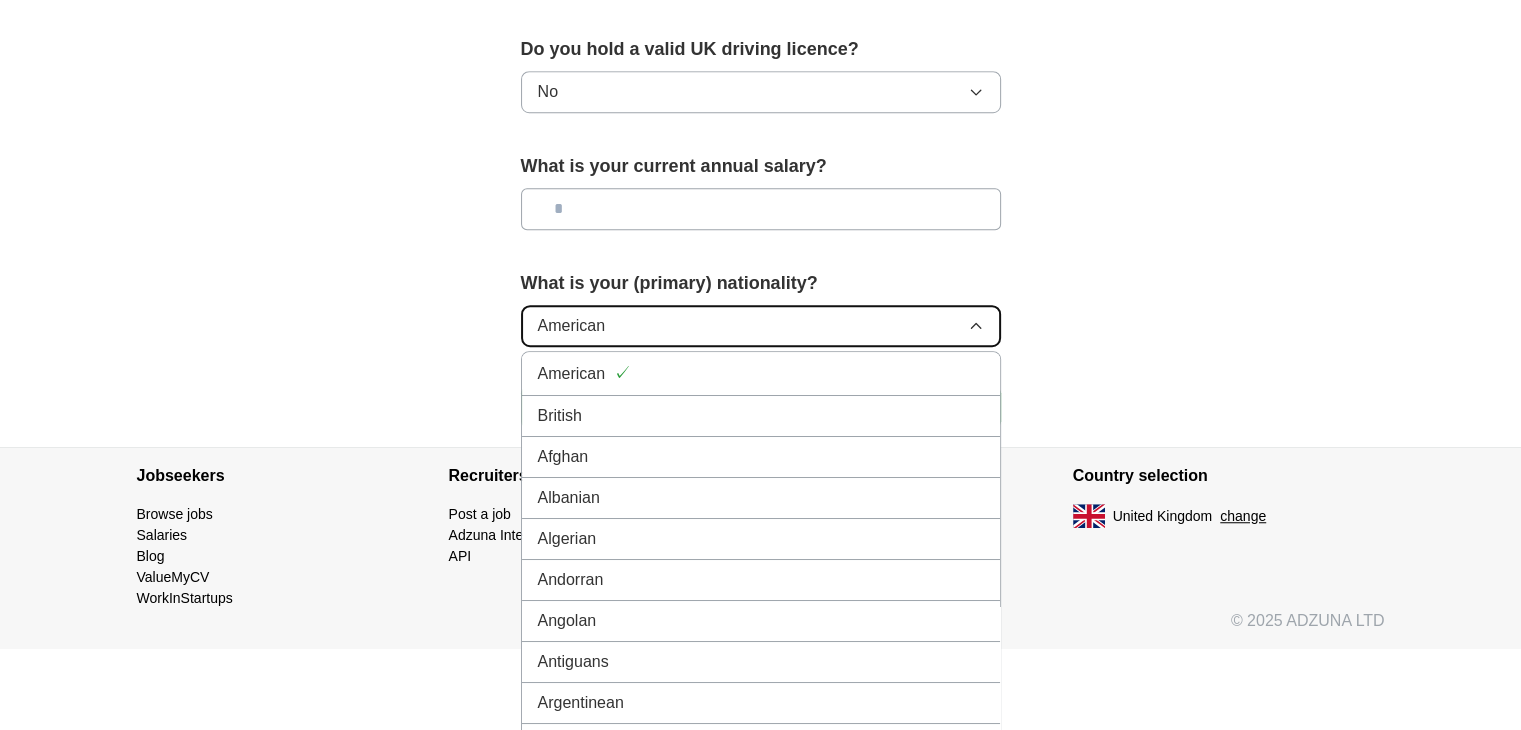 scroll, scrollTop: 1420, scrollLeft: 0, axis: vertical 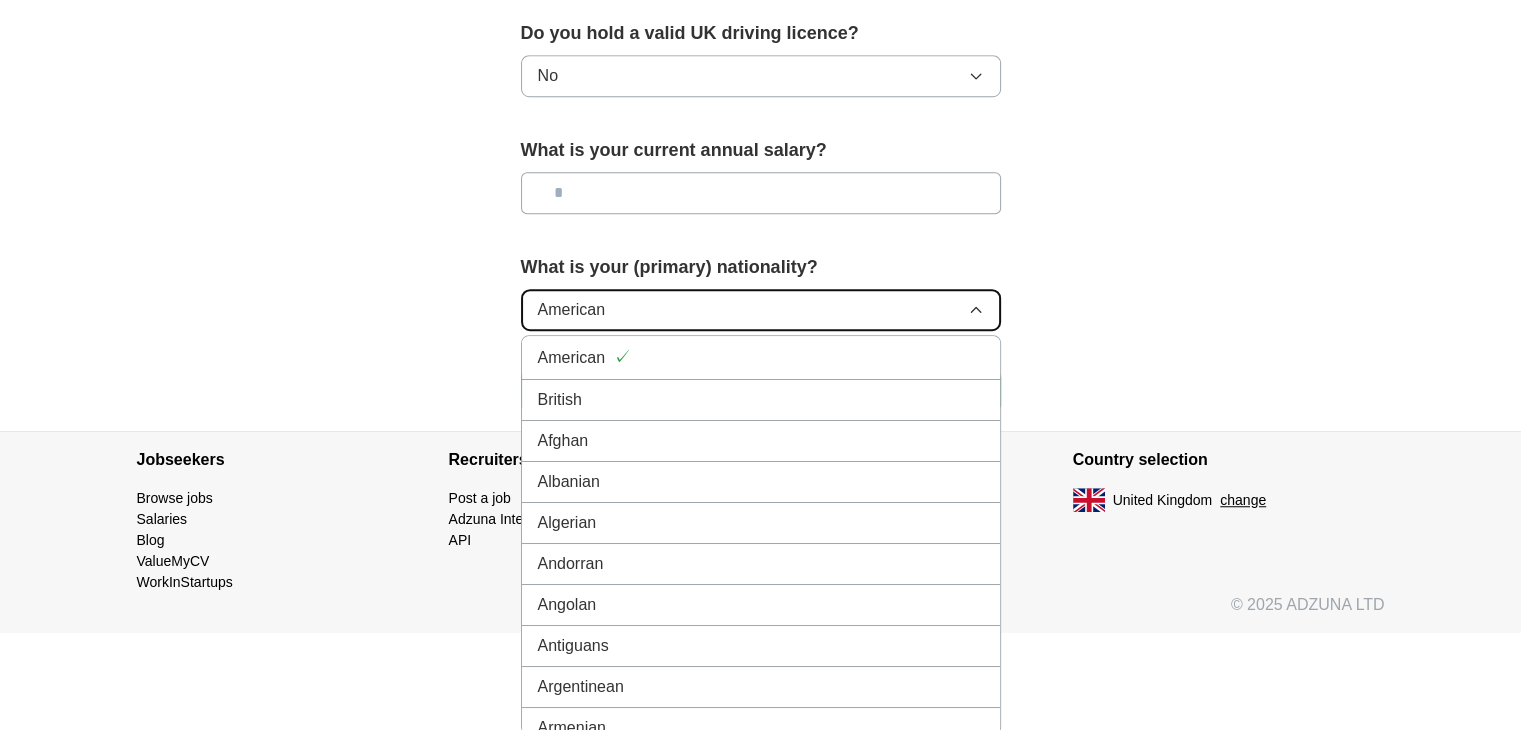 click on "American" at bounding box center [761, 310] 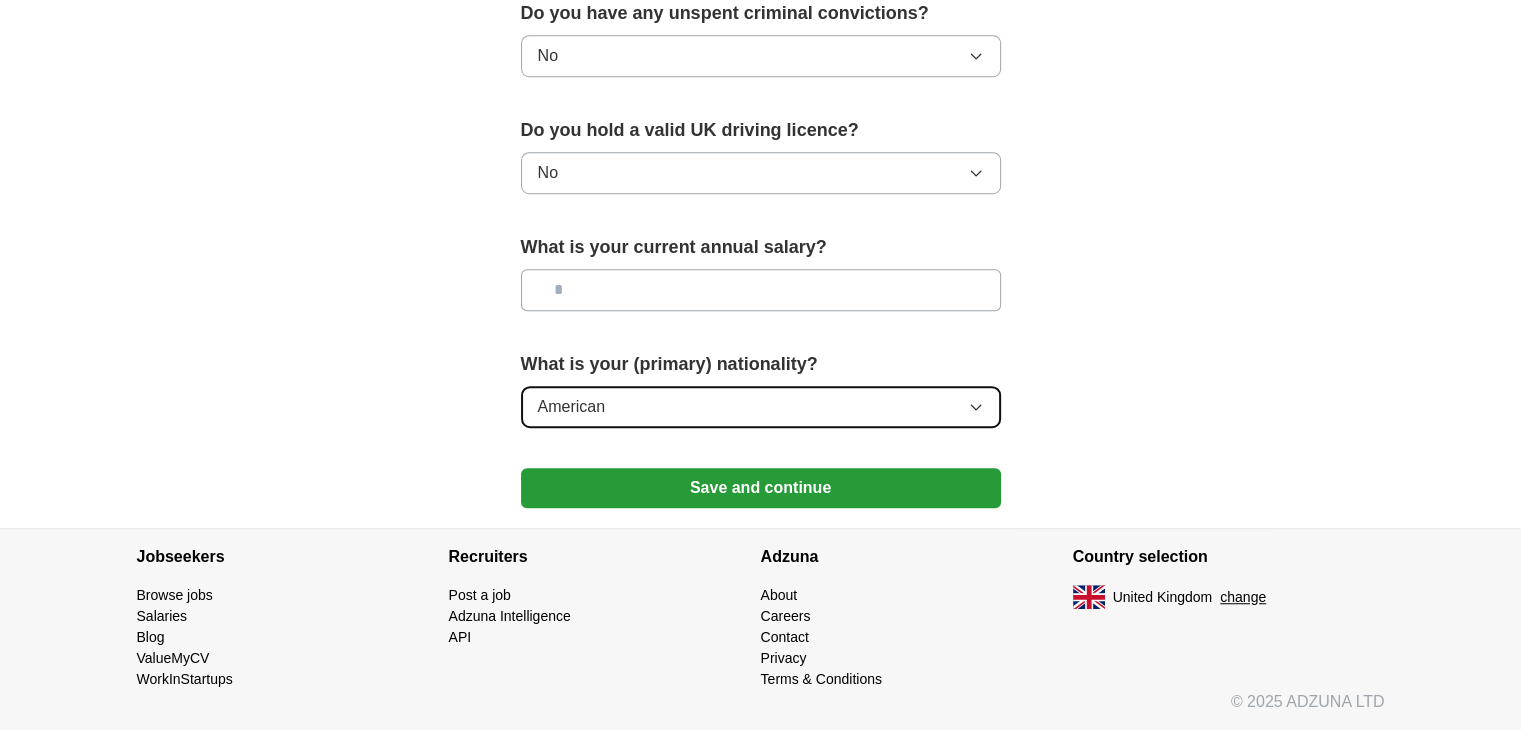scroll, scrollTop: 1317, scrollLeft: 0, axis: vertical 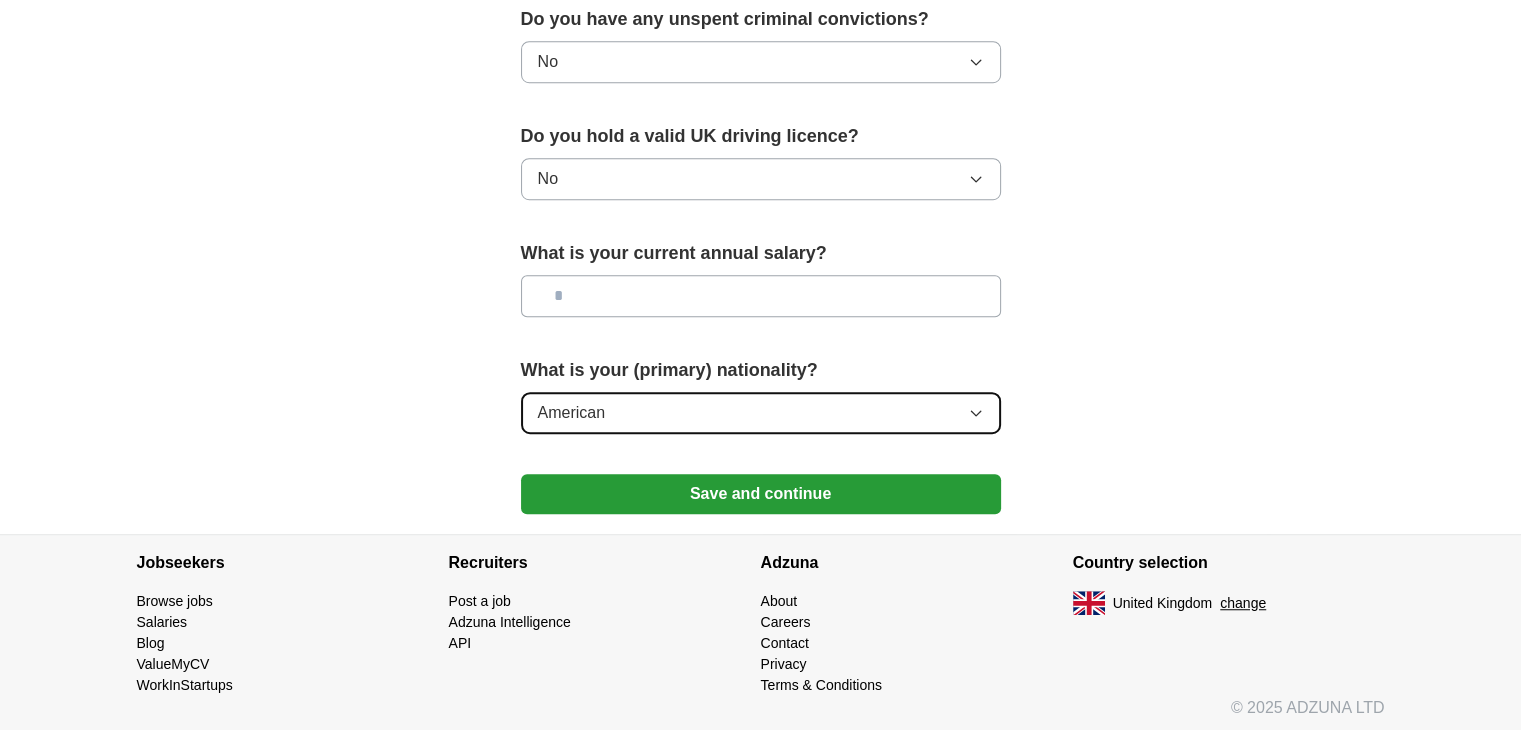 click on "American" at bounding box center (761, 413) 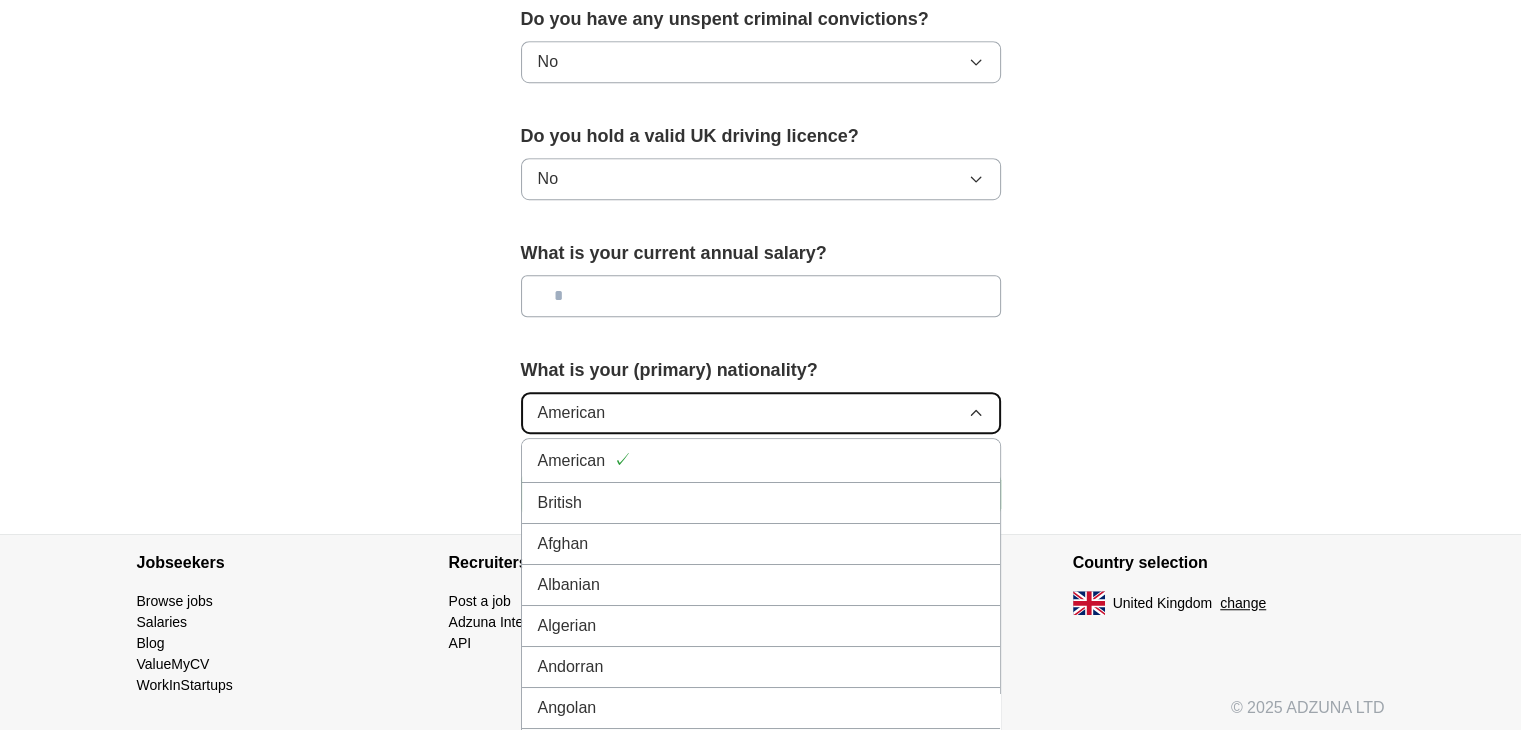 scroll, scrollTop: 1420, scrollLeft: 0, axis: vertical 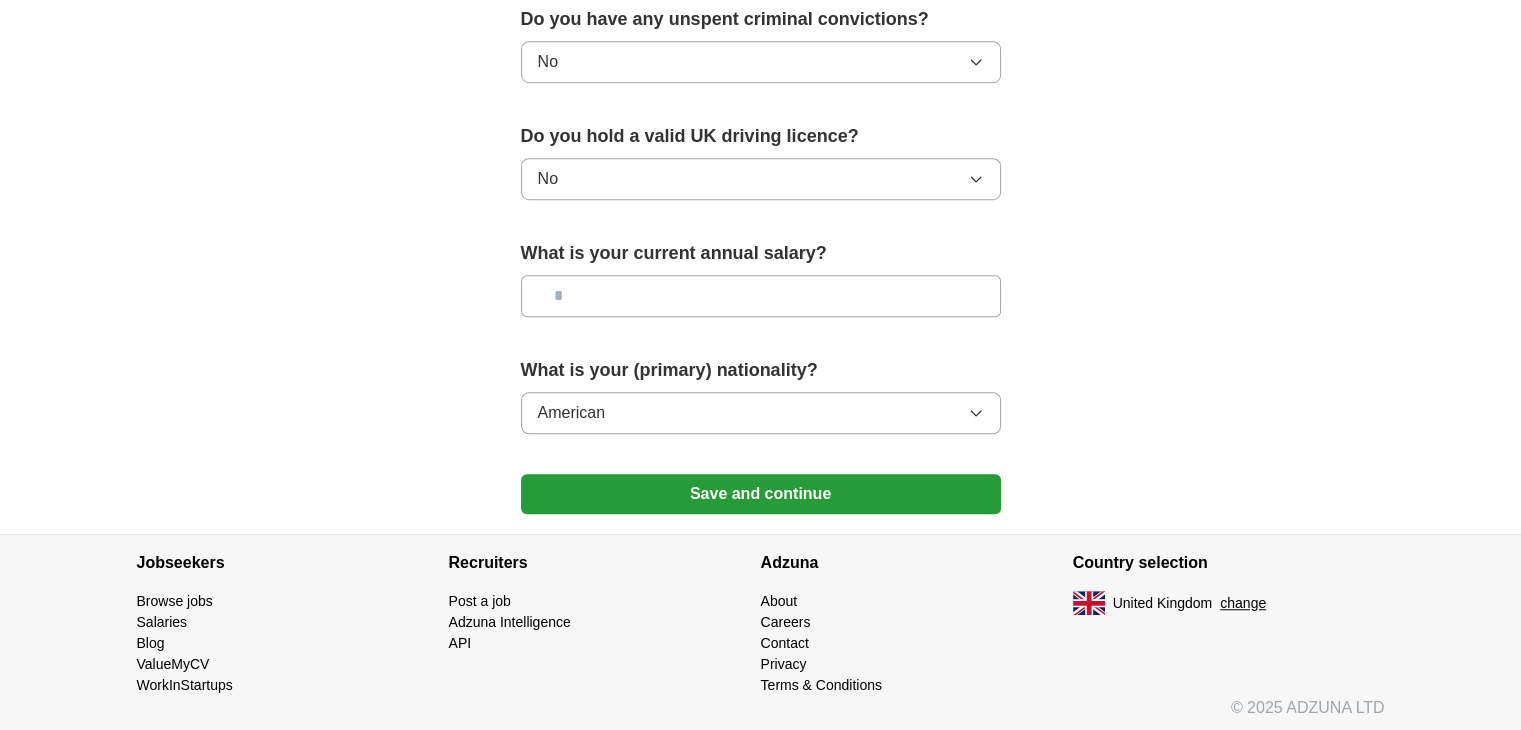 click on "**********" at bounding box center [761, -305] 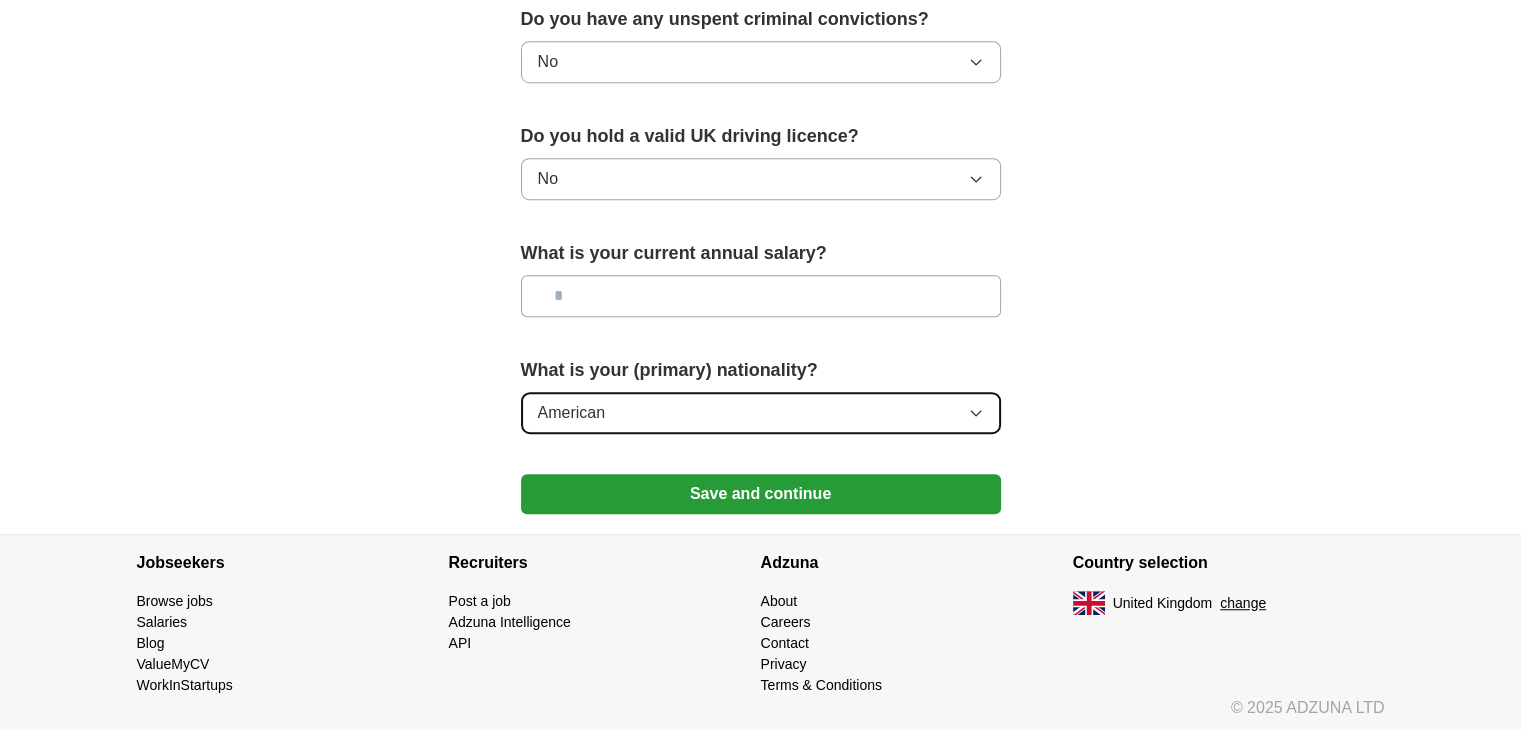 click 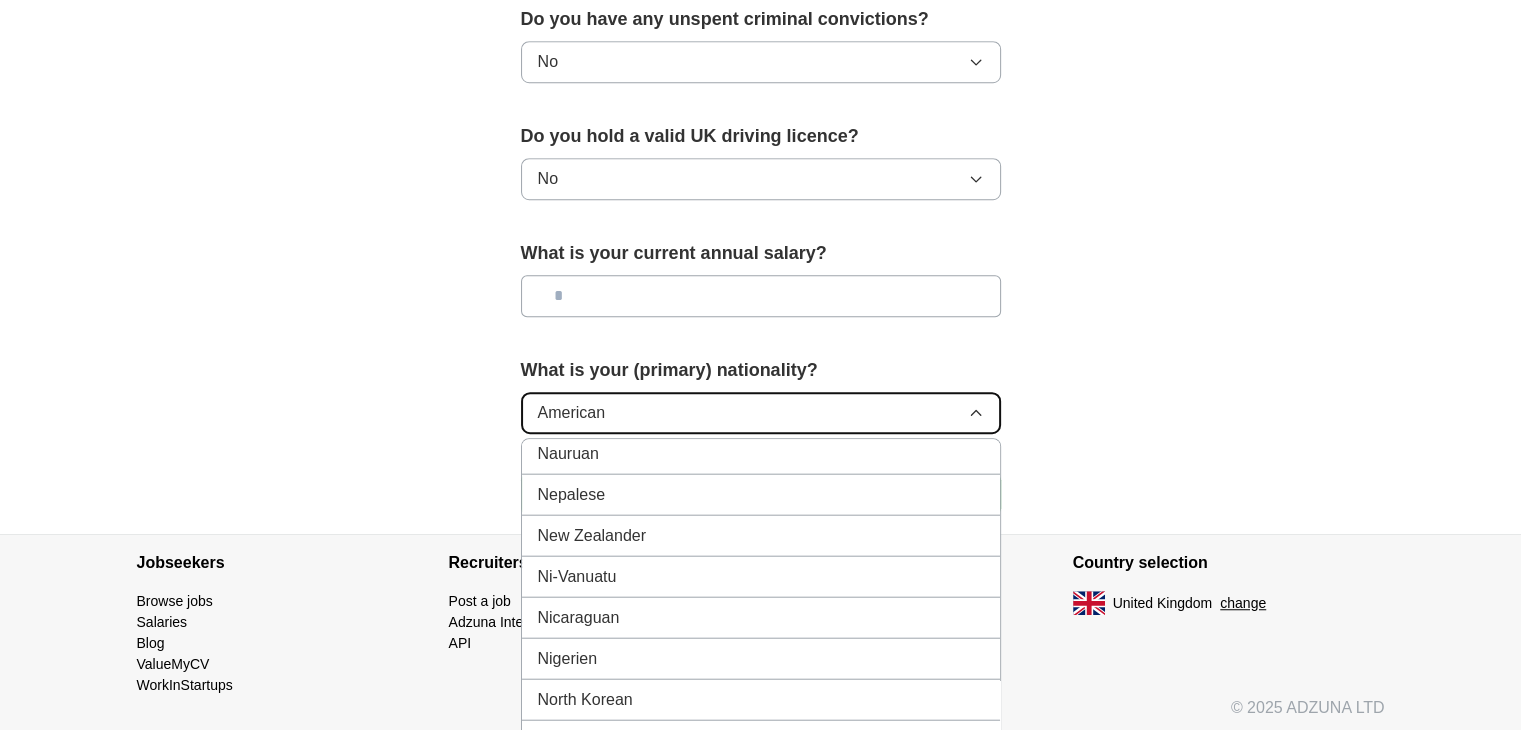 scroll, scrollTop: 5128, scrollLeft: 0, axis: vertical 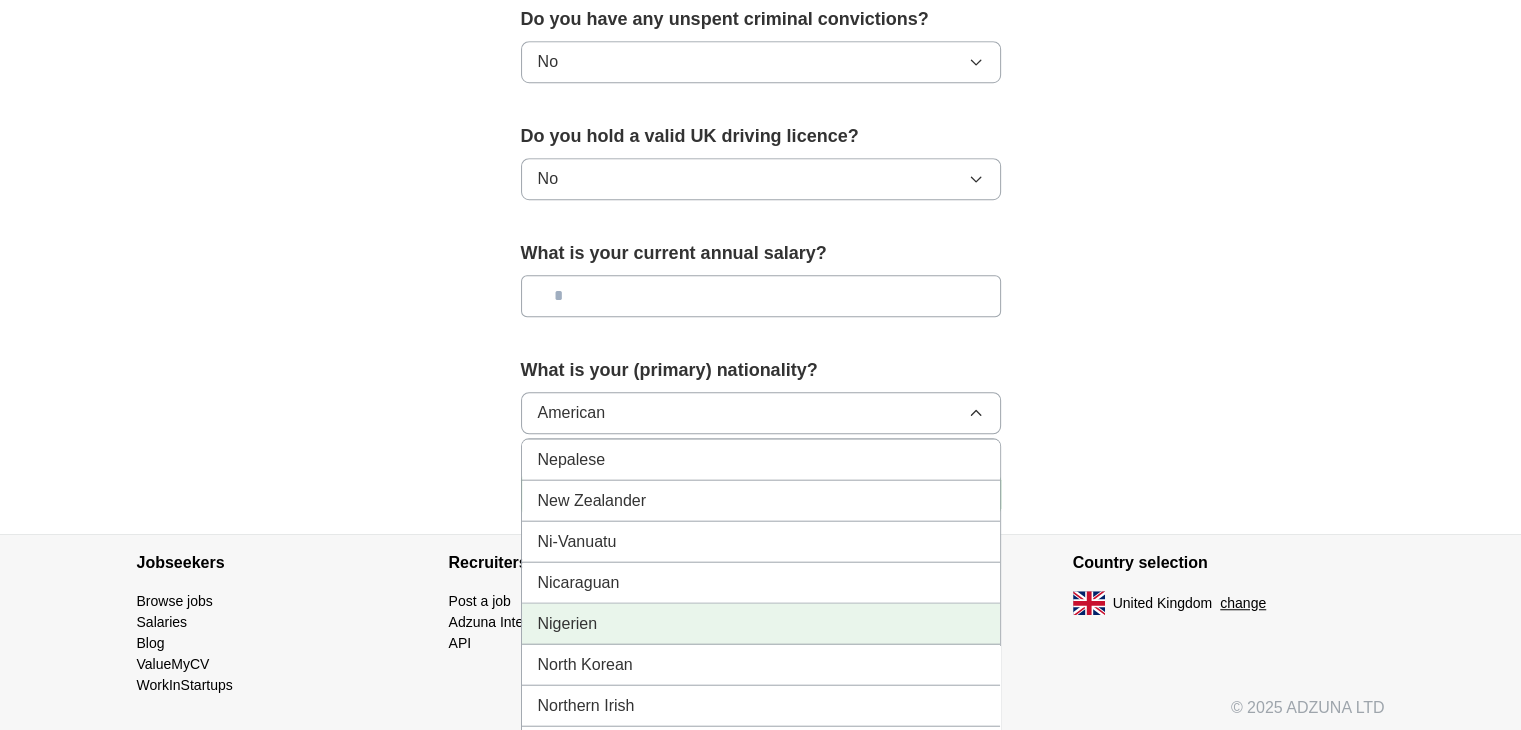 click on "Nigerien" at bounding box center [568, 623] 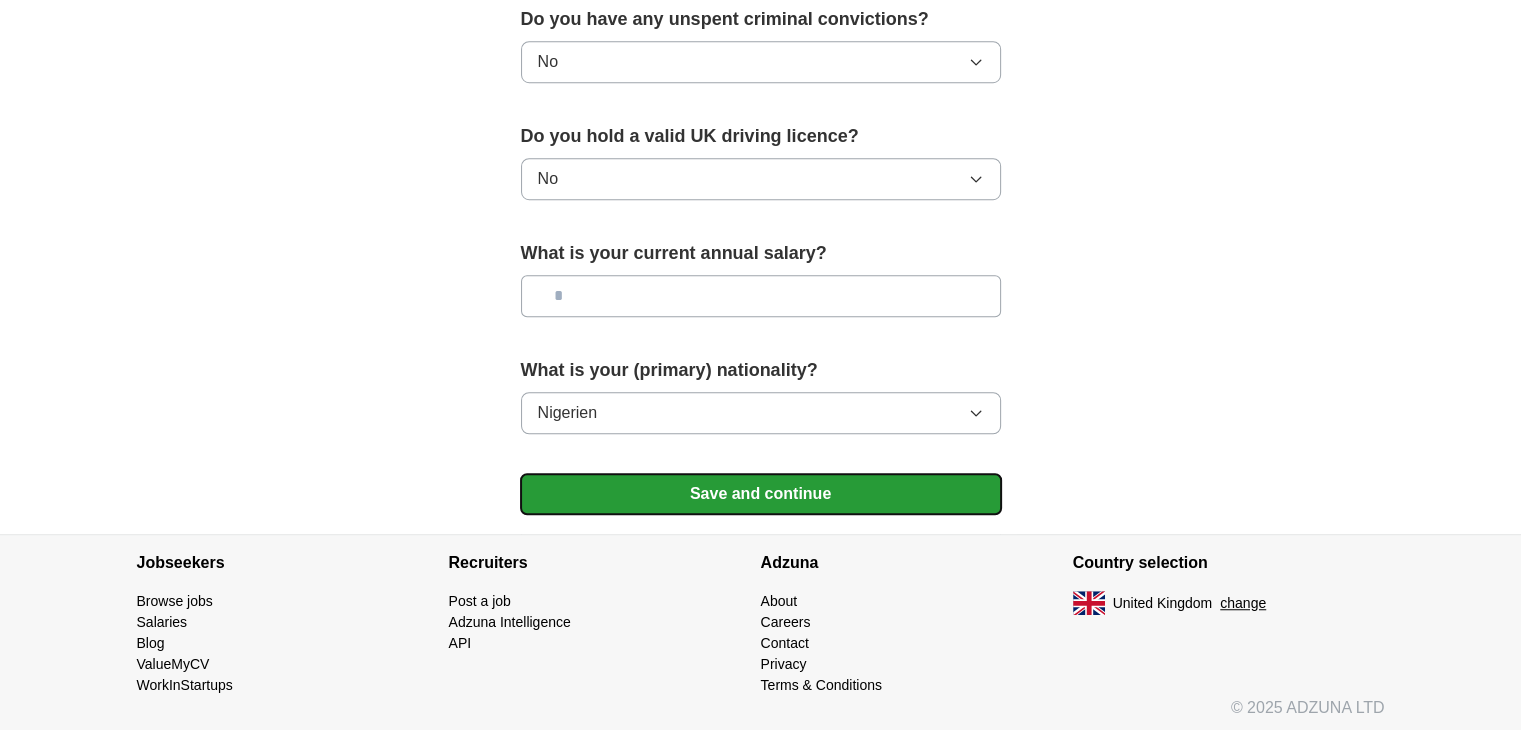 click on "Save and continue" at bounding box center (761, 494) 